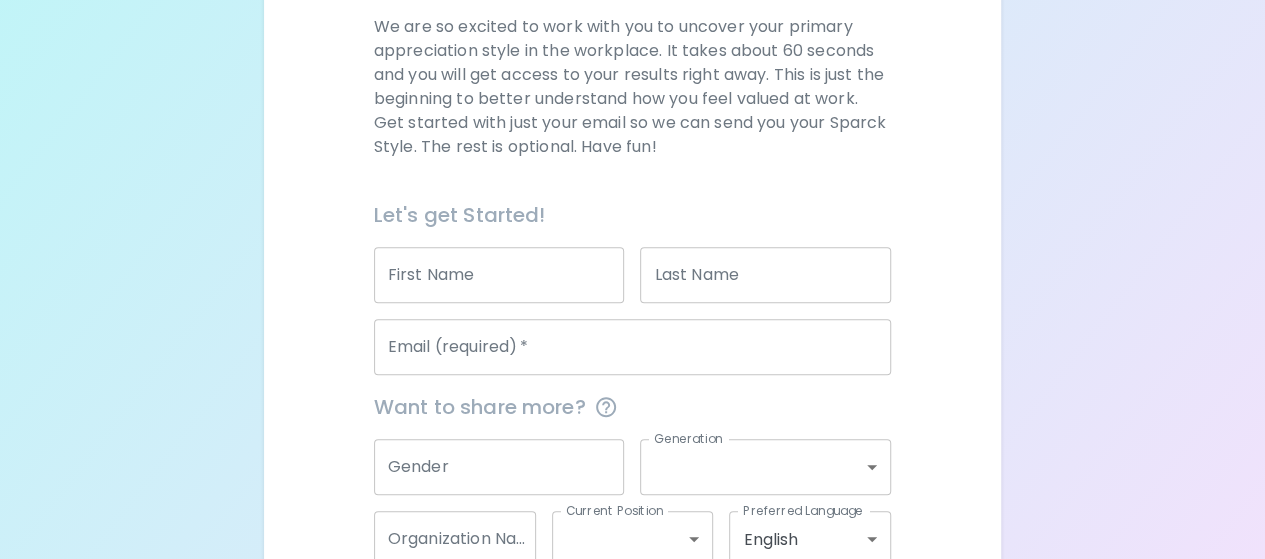 scroll, scrollTop: 300, scrollLeft: 0, axis: vertical 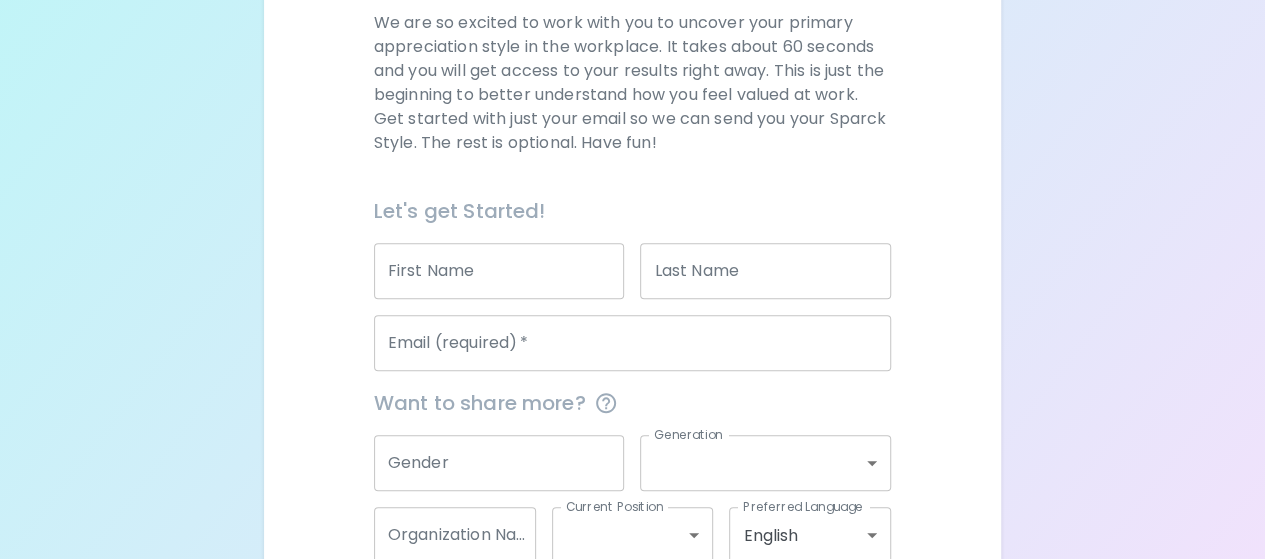 click on "First Name" at bounding box center (499, 271) 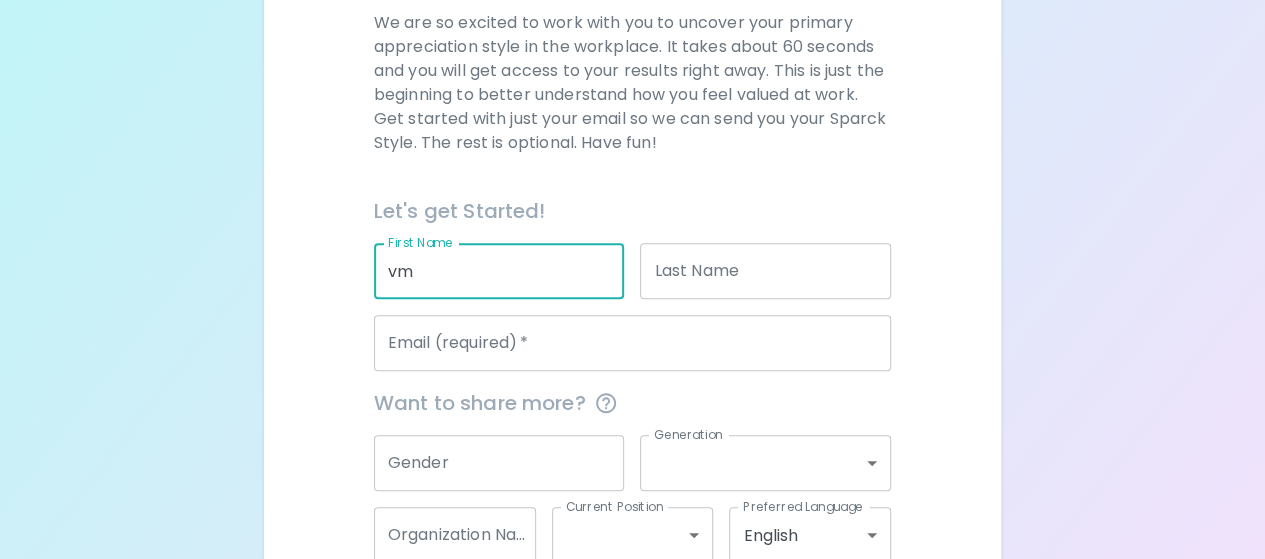 type on "v" 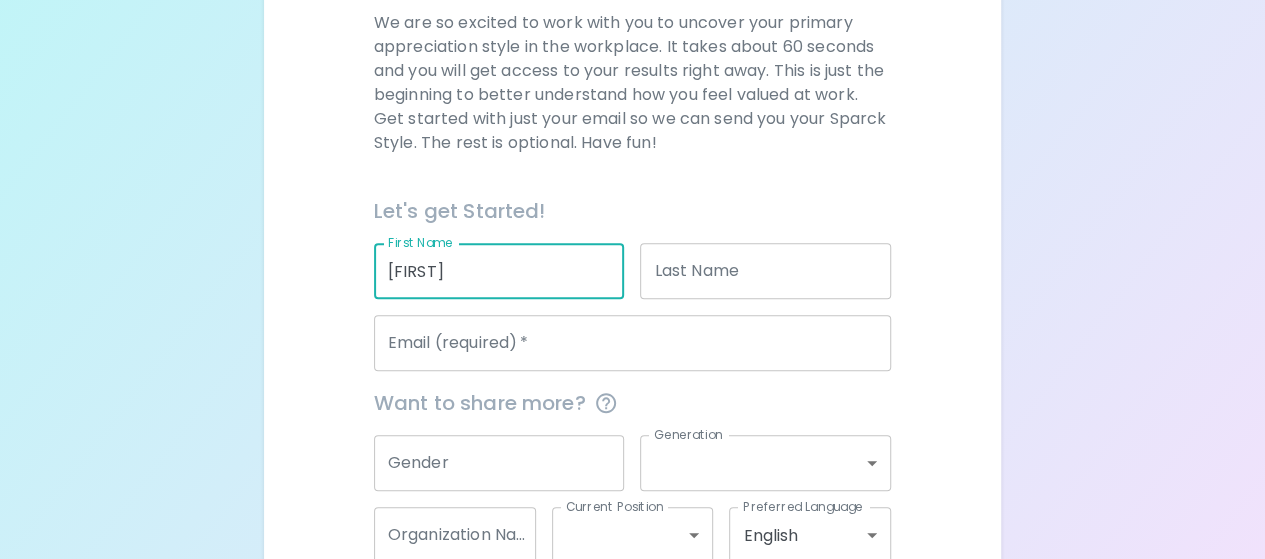 type on "[FIRST]" 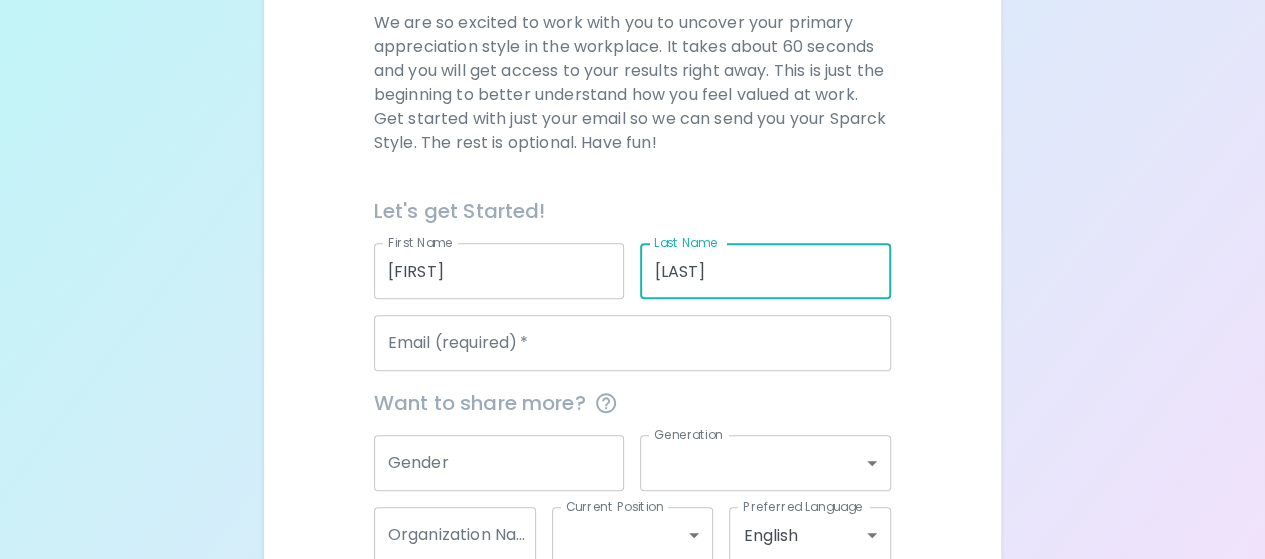 type on "[LAST]" 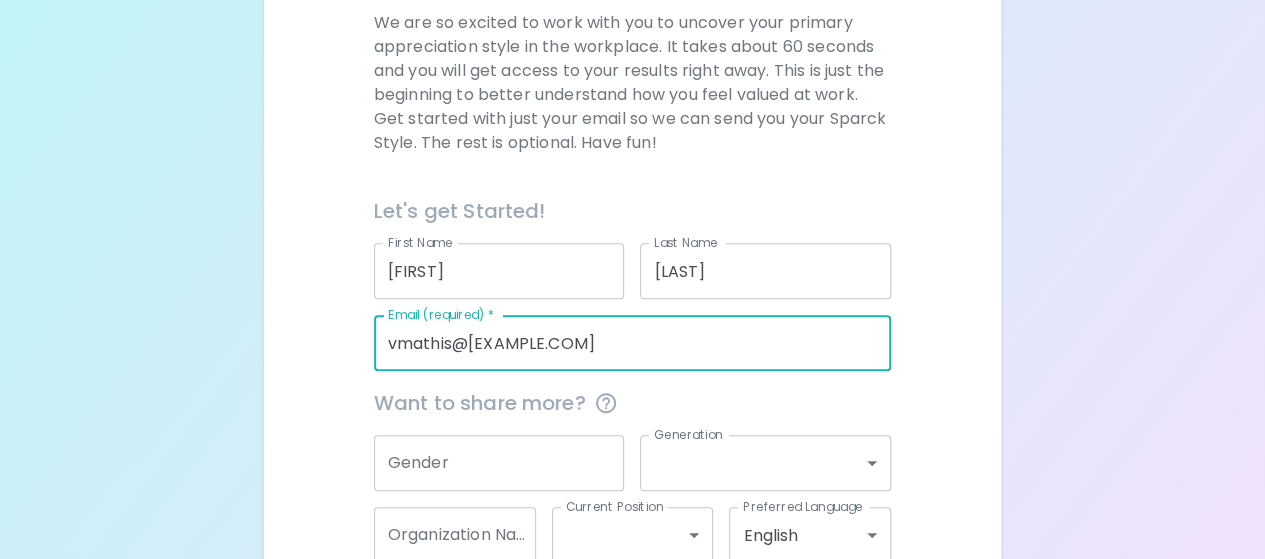 type on "vmathis@[EXAMPLE.COM]" 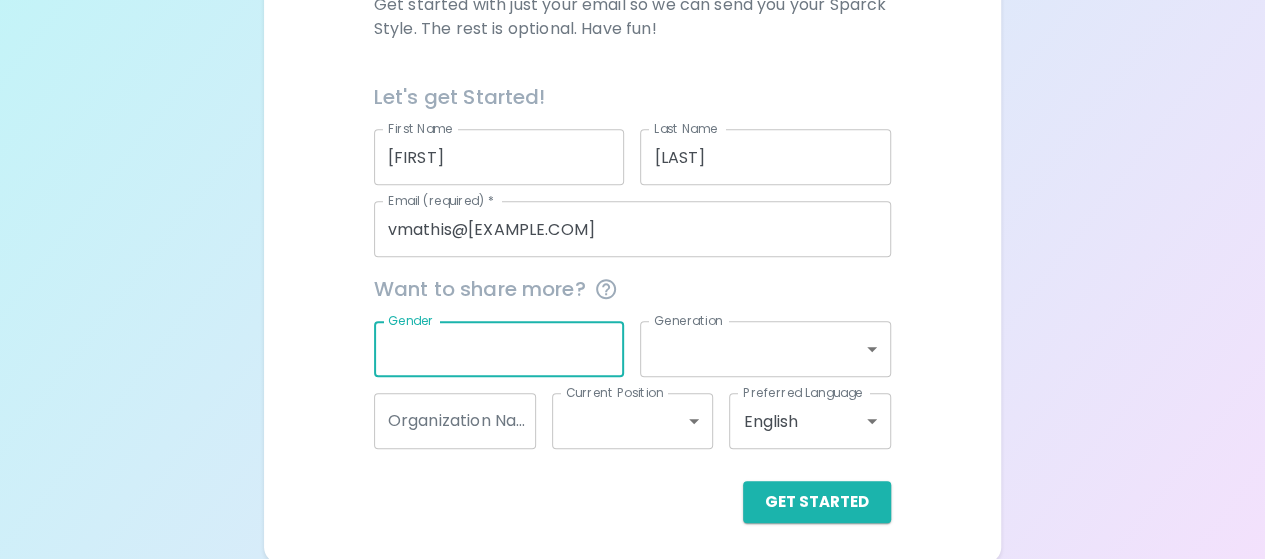 scroll, scrollTop: 417, scrollLeft: 0, axis: vertical 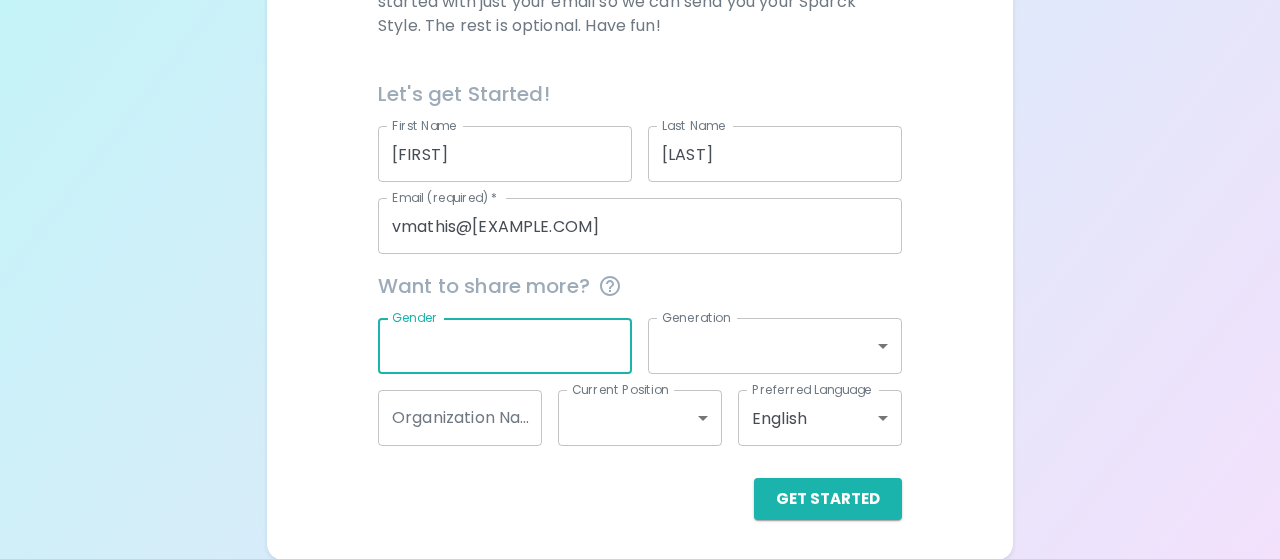 click on "First Name [FIRST] First Name Last Name [LAST] Last Name Email (required)   * vmathis@[EXAMPLE.COM] Email (required)   * Want to share more? Gender Gender Generation ​ Generation Organization Name Organization Name Current Position ​ Current Position Preferred Language English en Preferred Language Get Started   English Español العربية‏ Português" at bounding box center (640, 71) 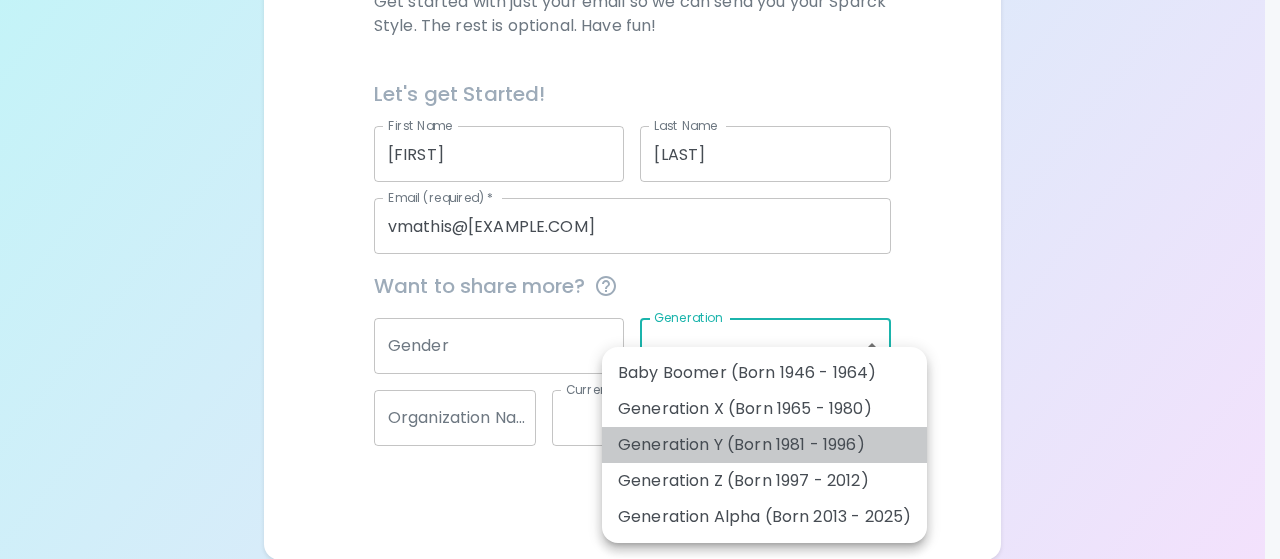 click on "Generation Y (Born 1981 - 1996)" at bounding box center [764, 445] 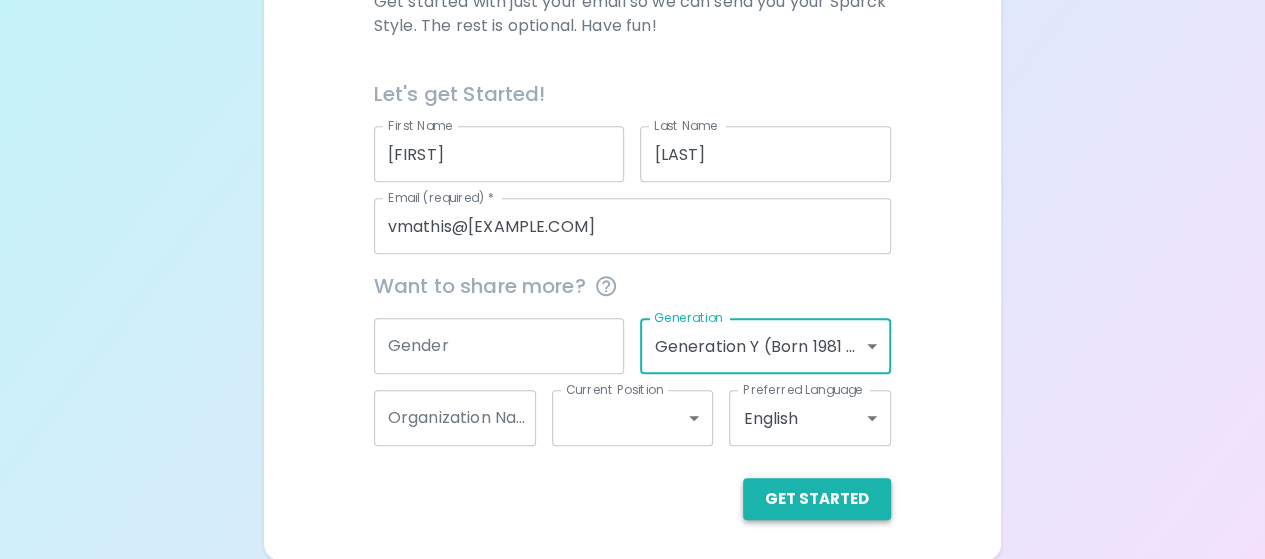click on "Get Started" at bounding box center [817, 499] 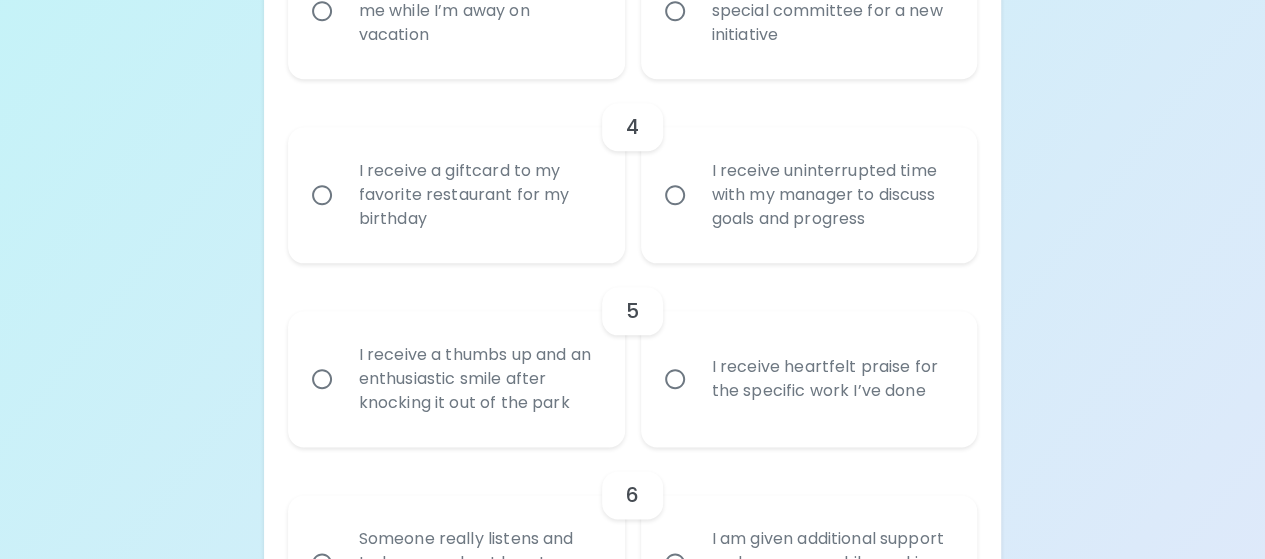 scroll, scrollTop: 973, scrollLeft: 0, axis: vertical 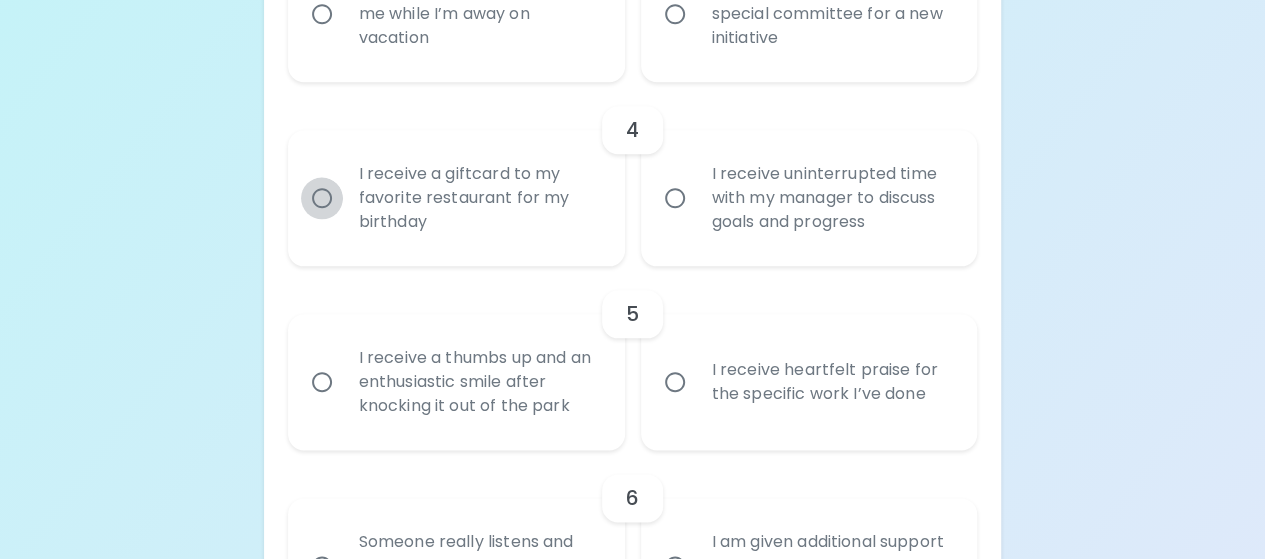click on "I receive a giftcard to my favorite restaurant for my birthday" at bounding box center [322, 198] 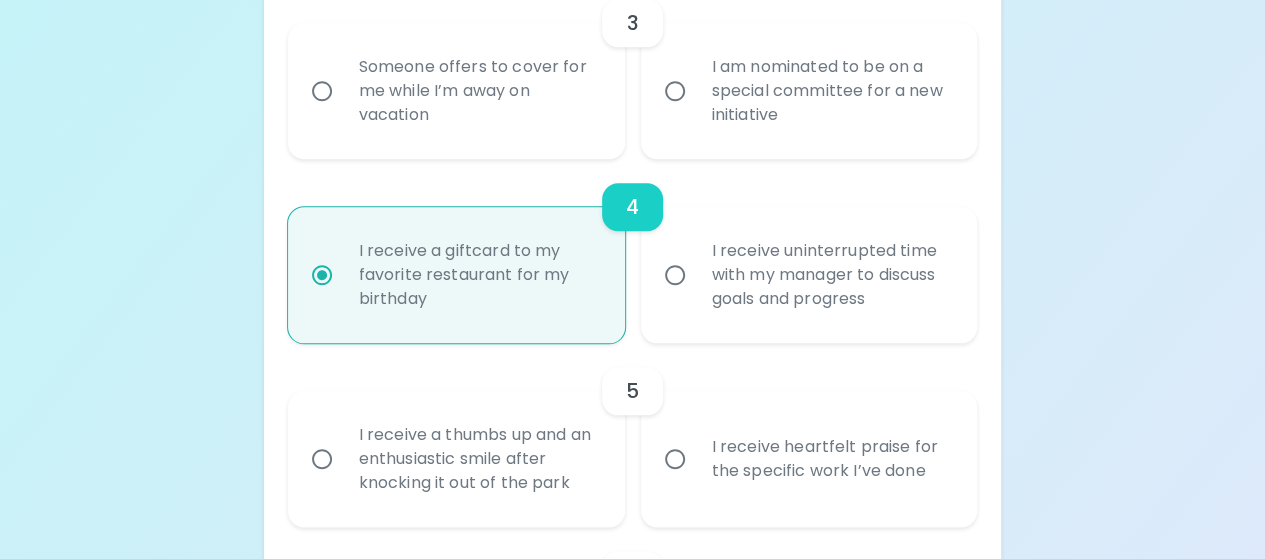 scroll, scrollTop: 900, scrollLeft: 0, axis: vertical 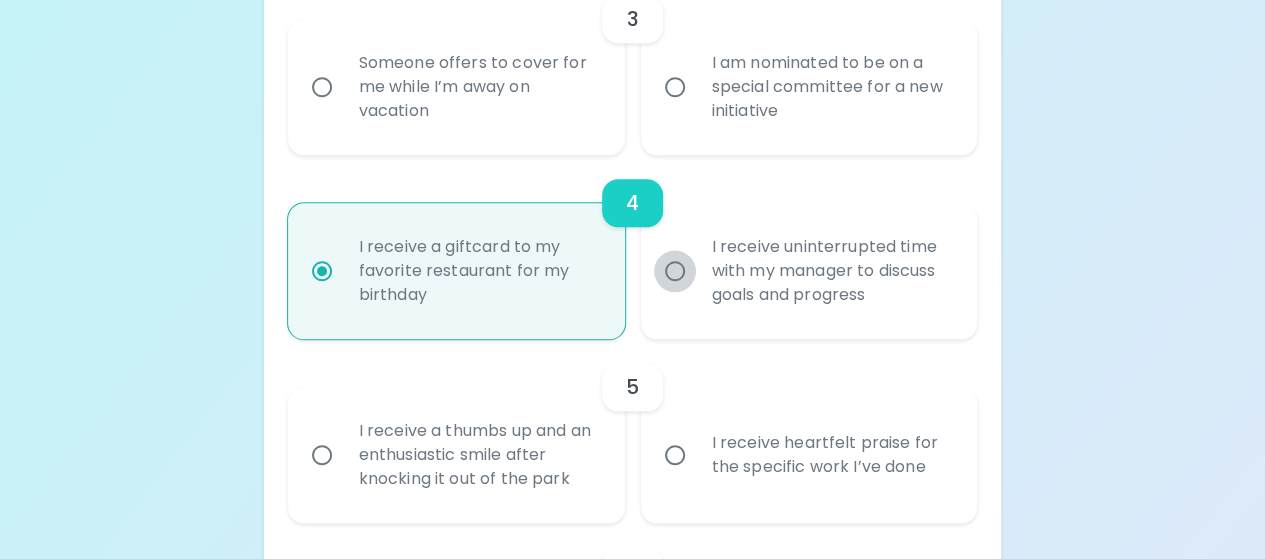 click on "I receive uninterrupted time with my manager to discuss goals and progress" at bounding box center (675, 271) 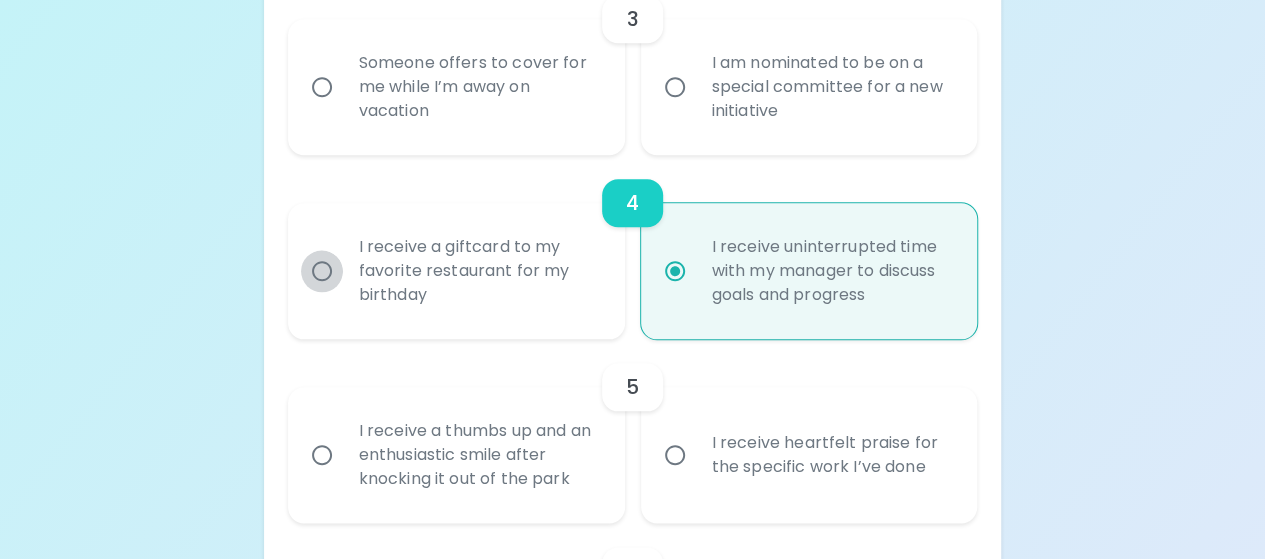 drag, startPoint x: 322, startPoint y: 267, endPoint x: 388, endPoint y: 278, distance: 66.910385 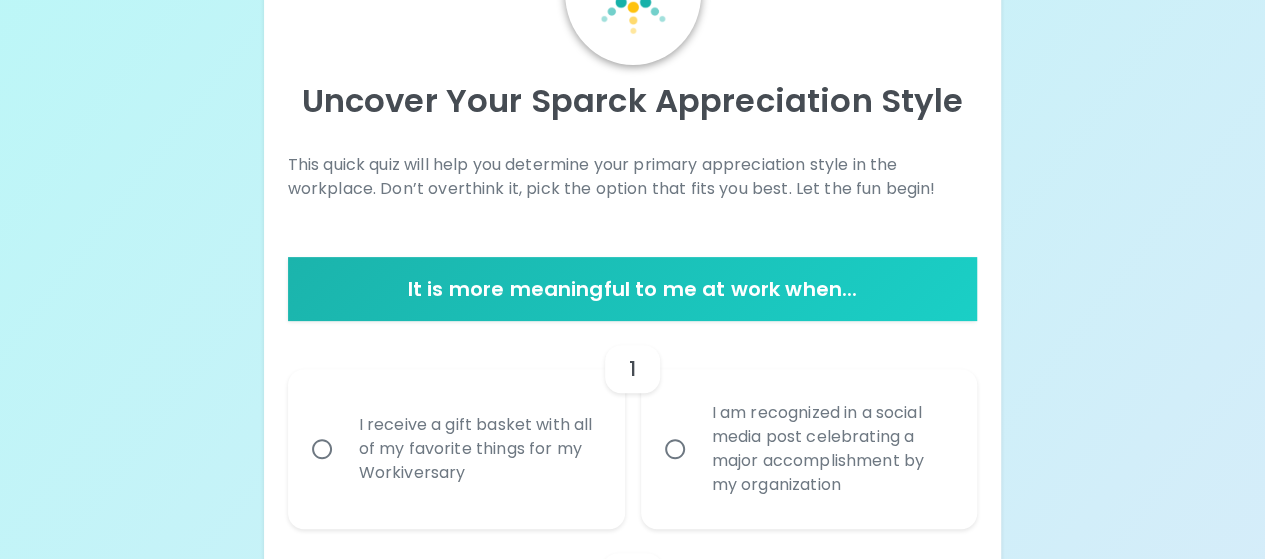 scroll, scrollTop: 400, scrollLeft: 0, axis: vertical 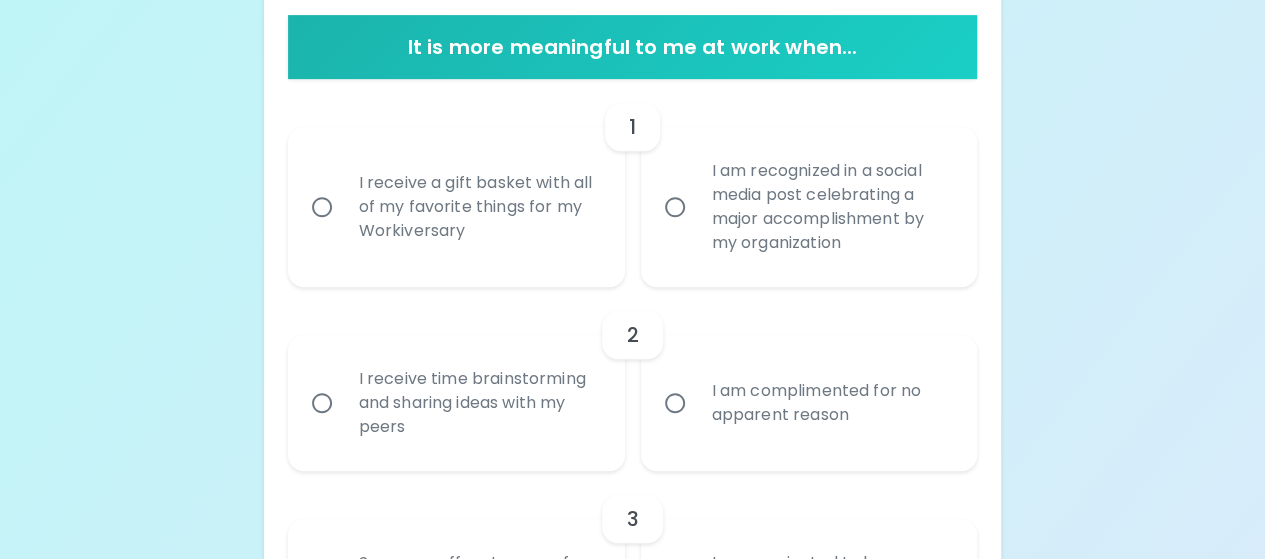 click on "I receive a gift basket with all of my favorite things for my Workiversary" at bounding box center (322, 207) 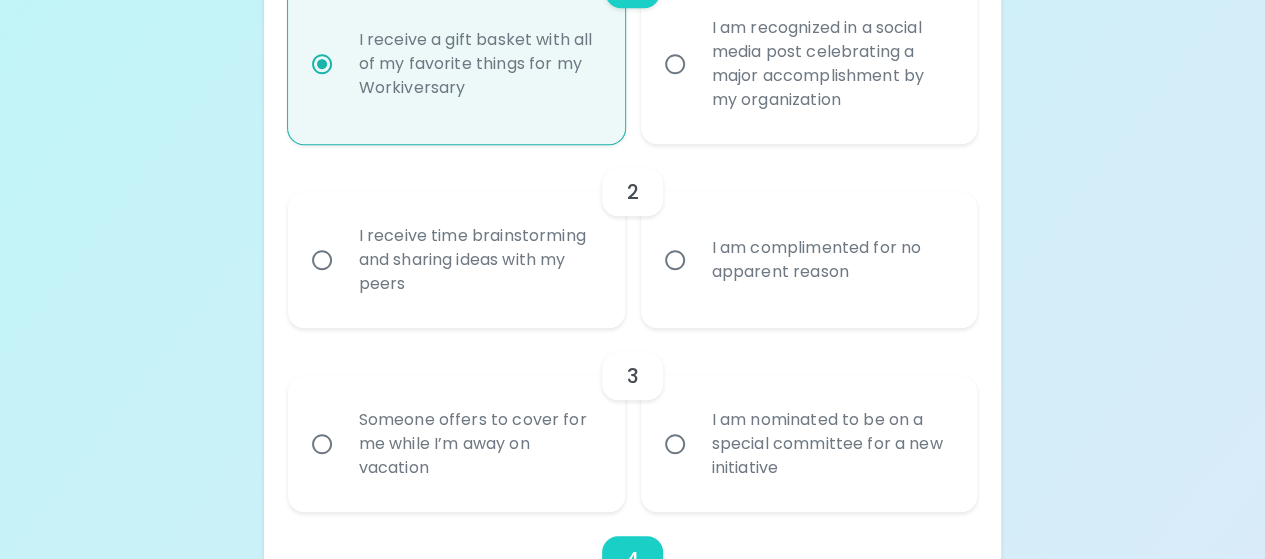 scroll, scrollTop: 560, scrollLeft: 0, axis: vertical 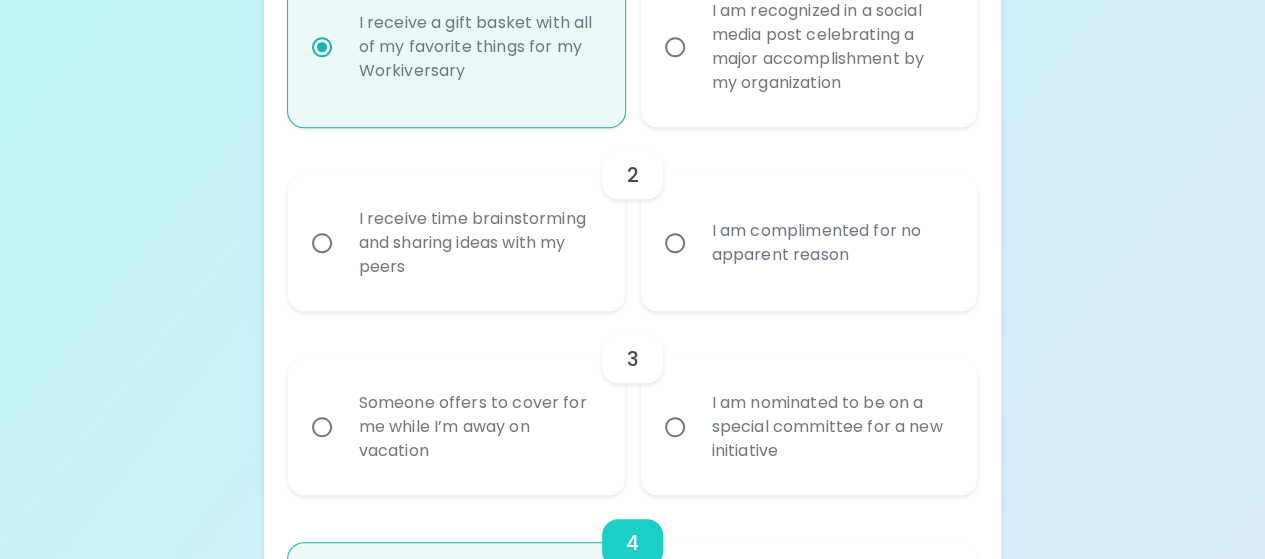radio on "true" 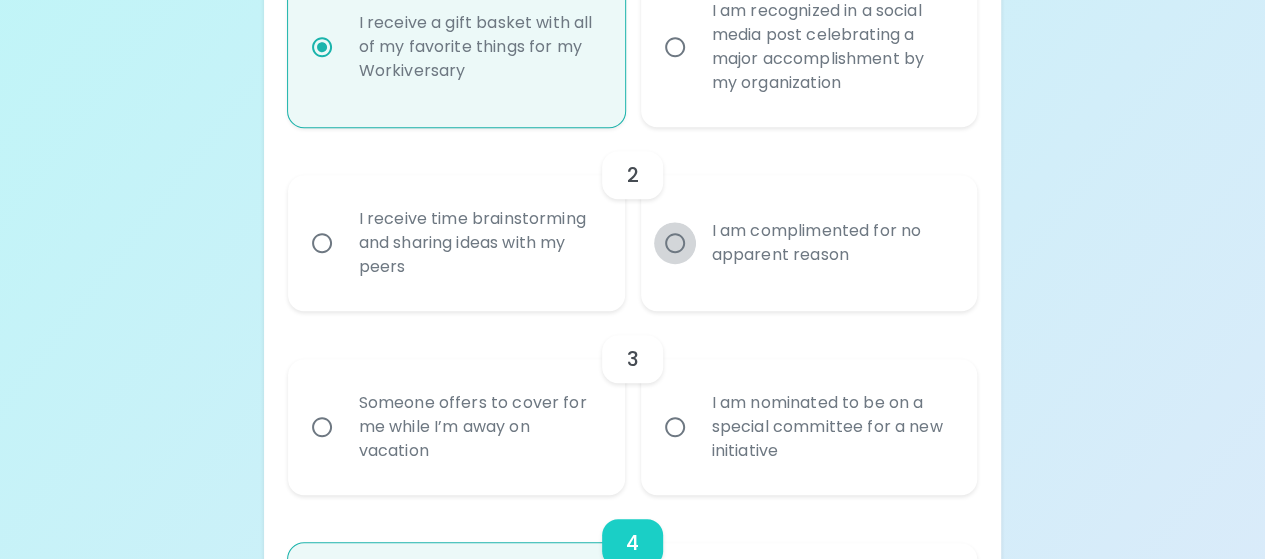 click on "I am complimented for no apparent reason" at bounding box center [675, 243] 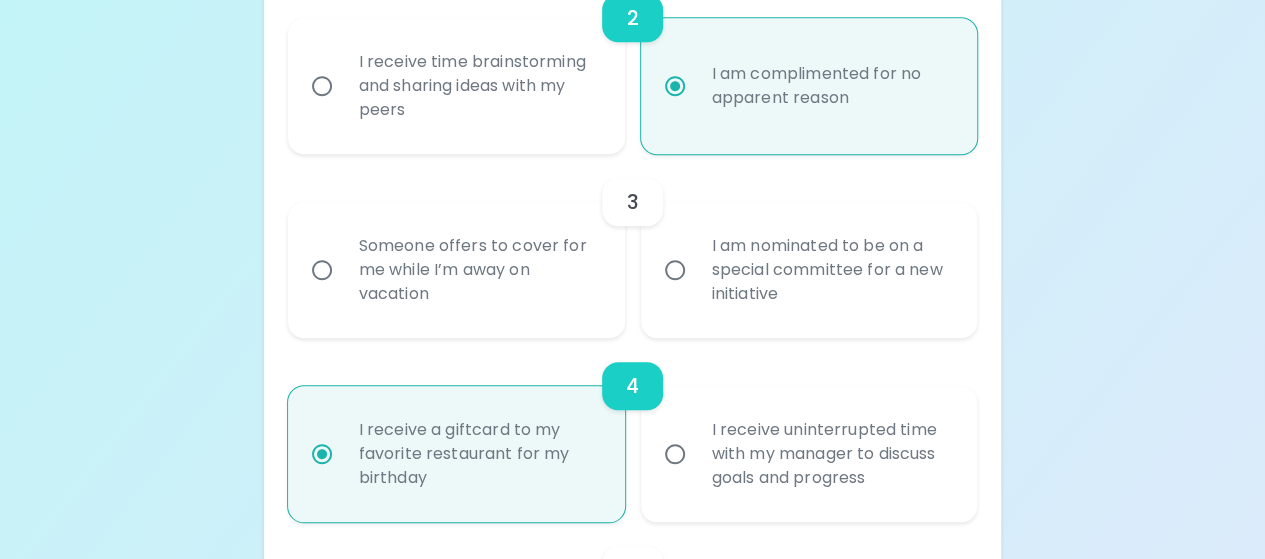 scroll, scrollTop: 720, scrollLeft: 0, axis: vertical 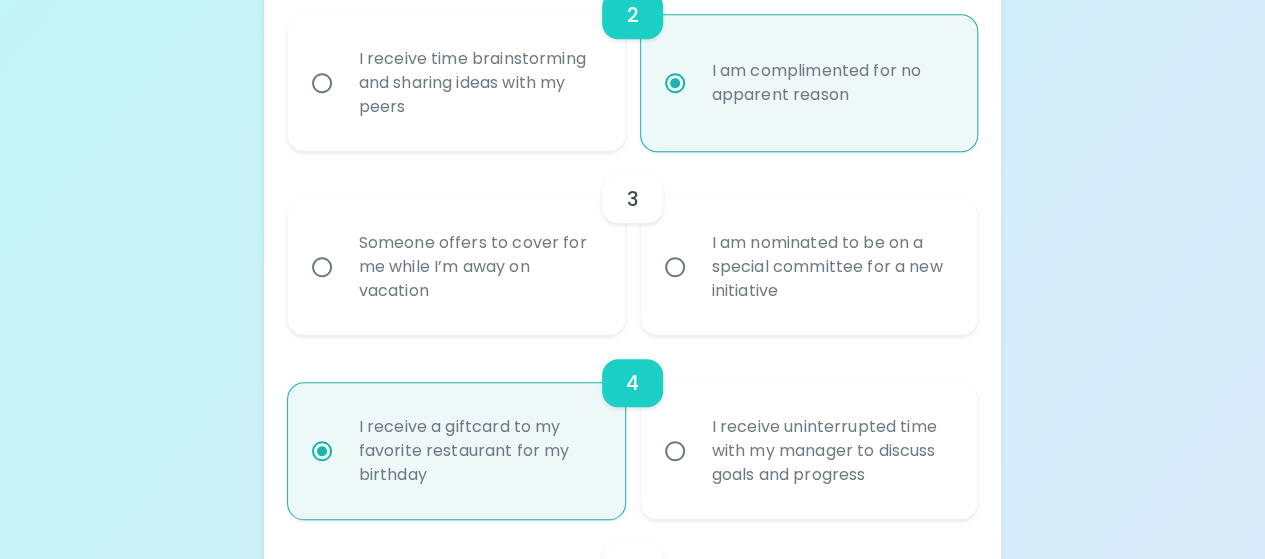 radio on "true" 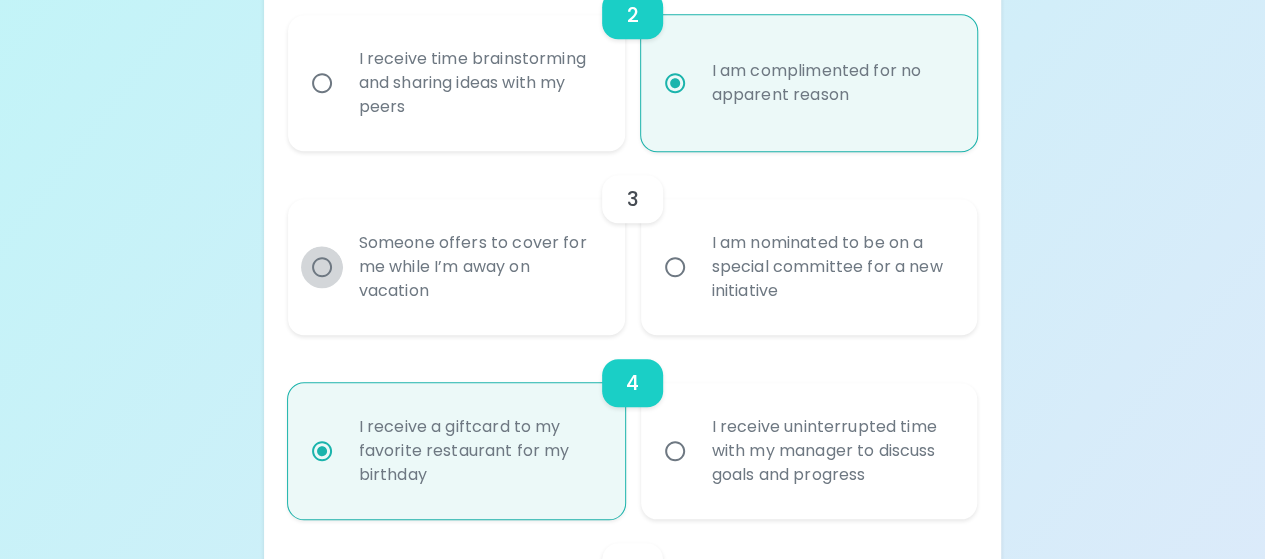 click on "Someone offers to cover for me while I’m away on vacation" at bounding box center [322, 267] 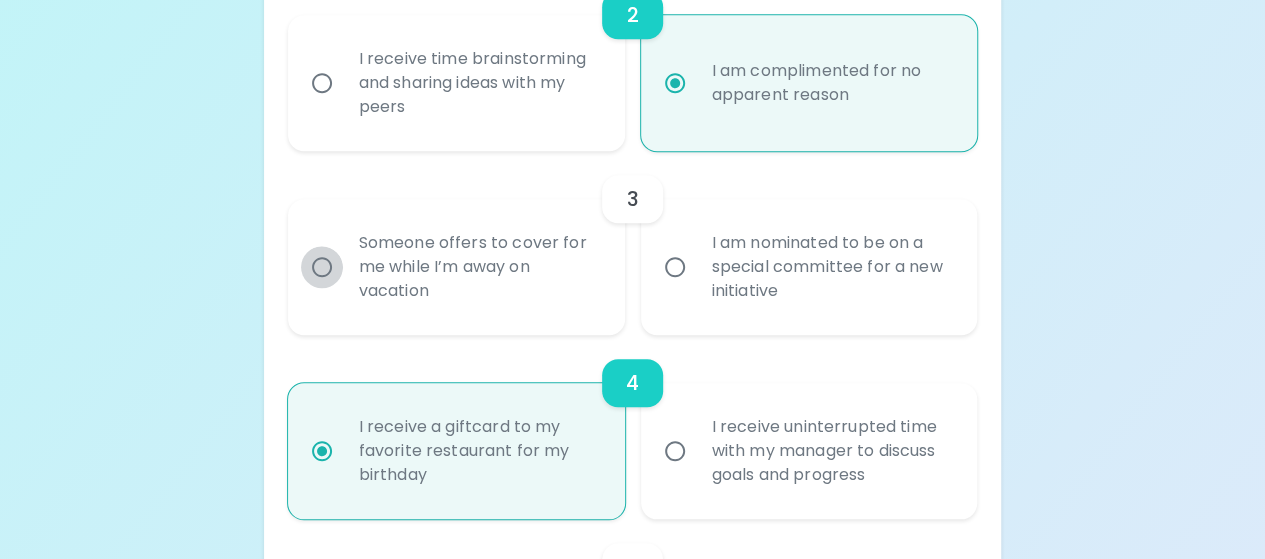radio on "false" 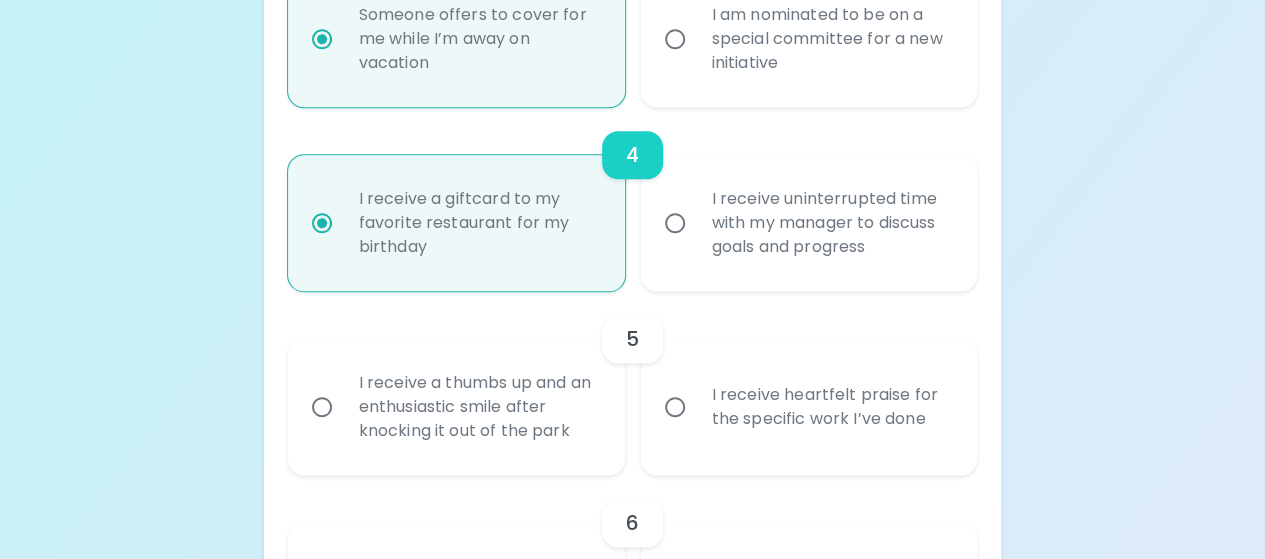 scroll, scrollTop: 980, scrollLeft: 0, axis: vertical 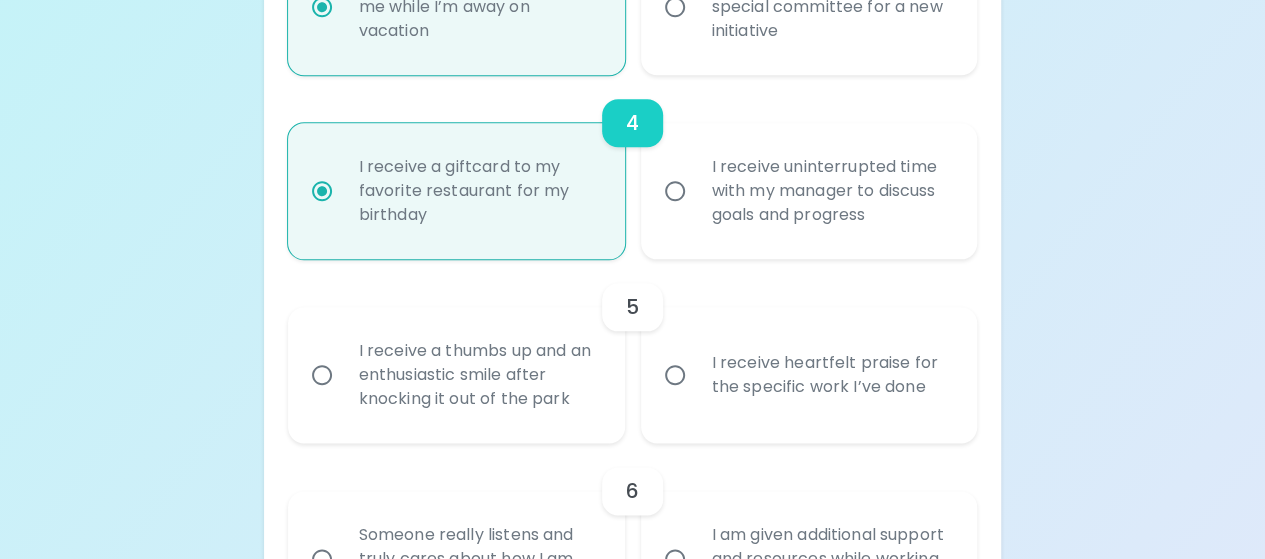 radio on "true" 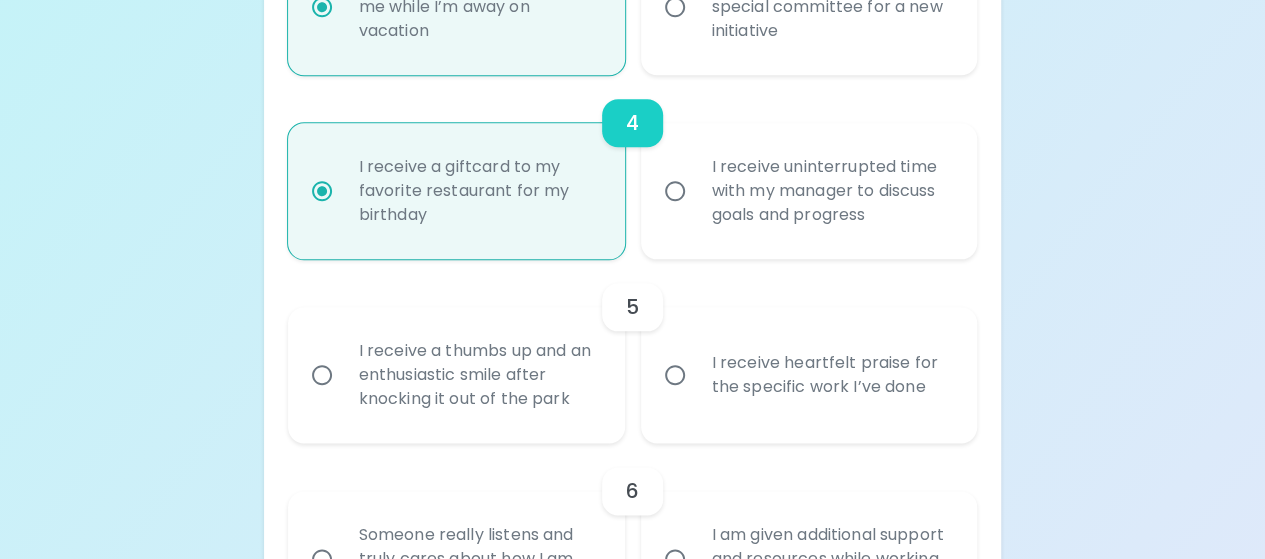 radio on "false" 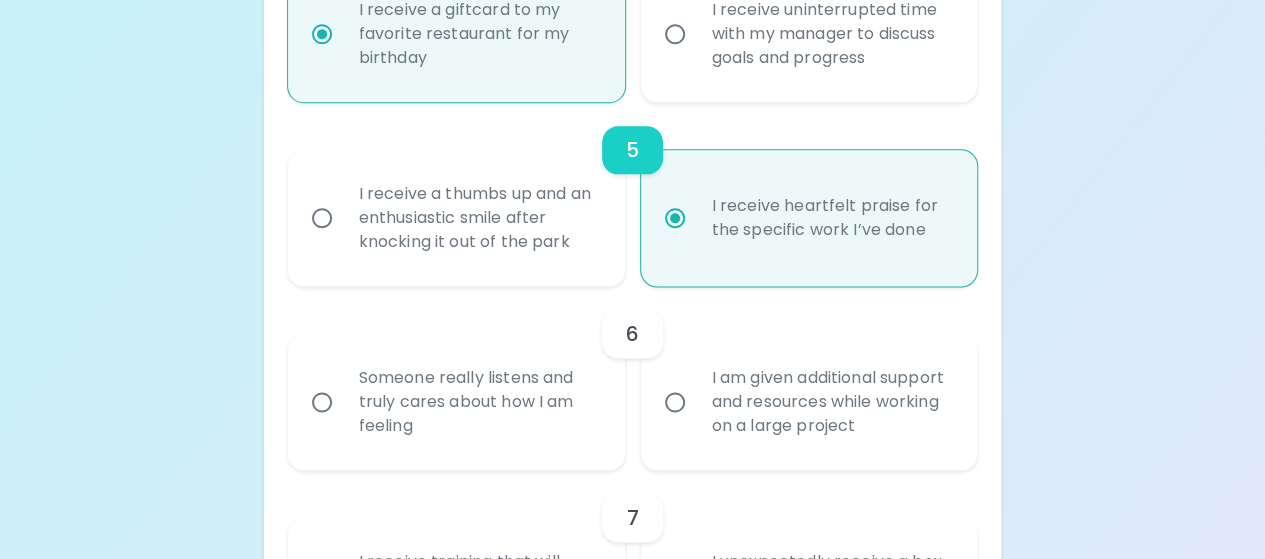 scroll, scrollTop: 1140, scrollLeft: 0, axis: vertical 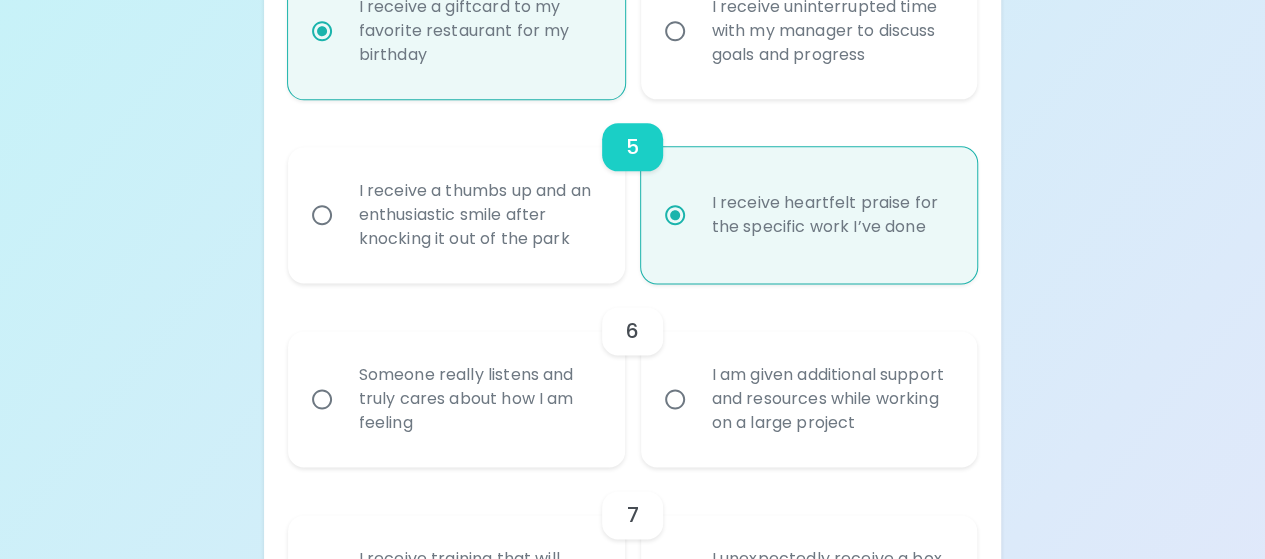 radio on "true" 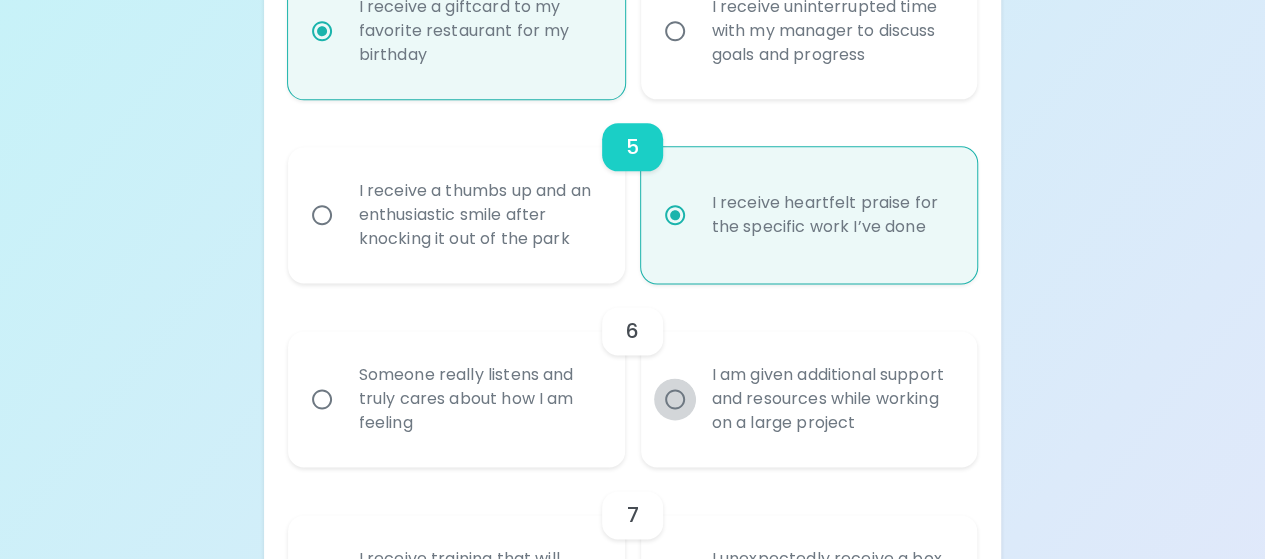 click on "I am given additional support and resources while working on a large project" at bounding box center (675, 399) 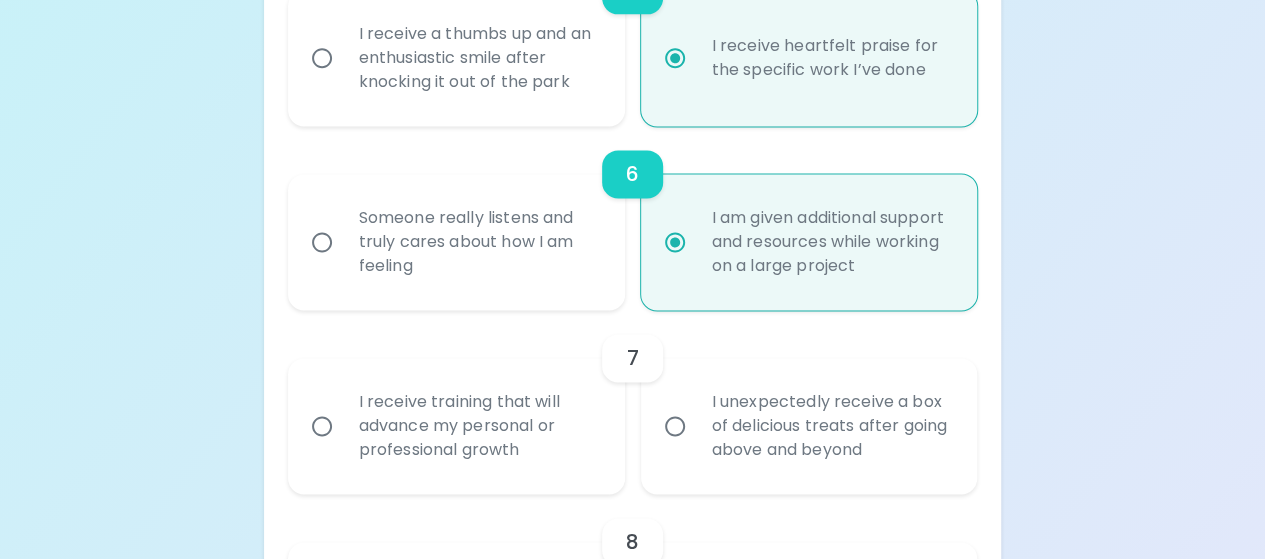 scroll, scrollTop: 1300, scrollLeft: 0, axis: vertical 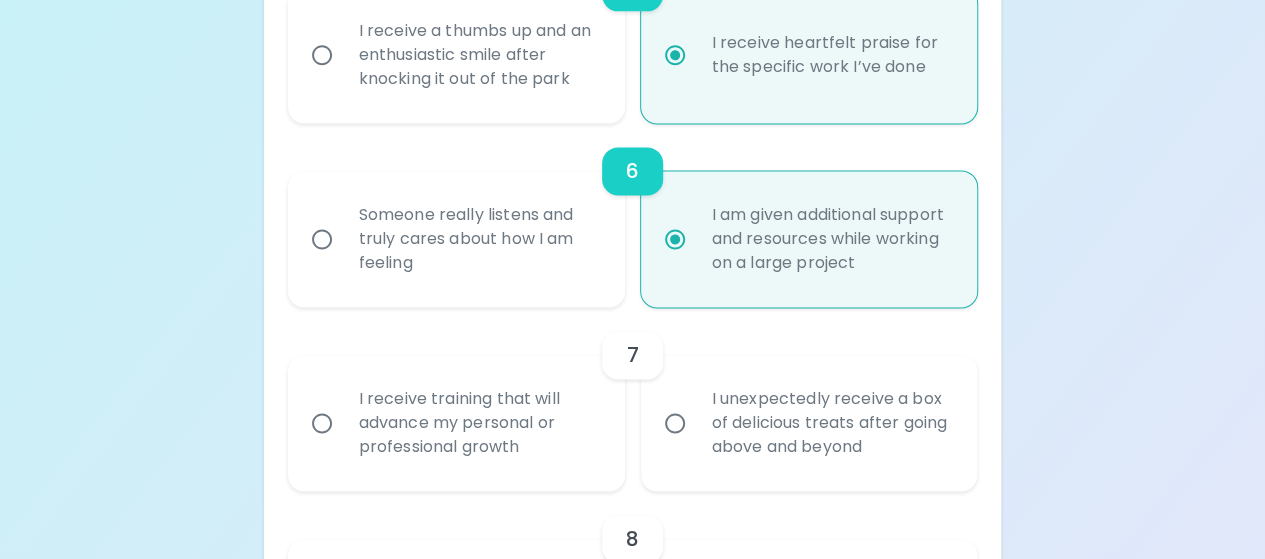 radio on "true" 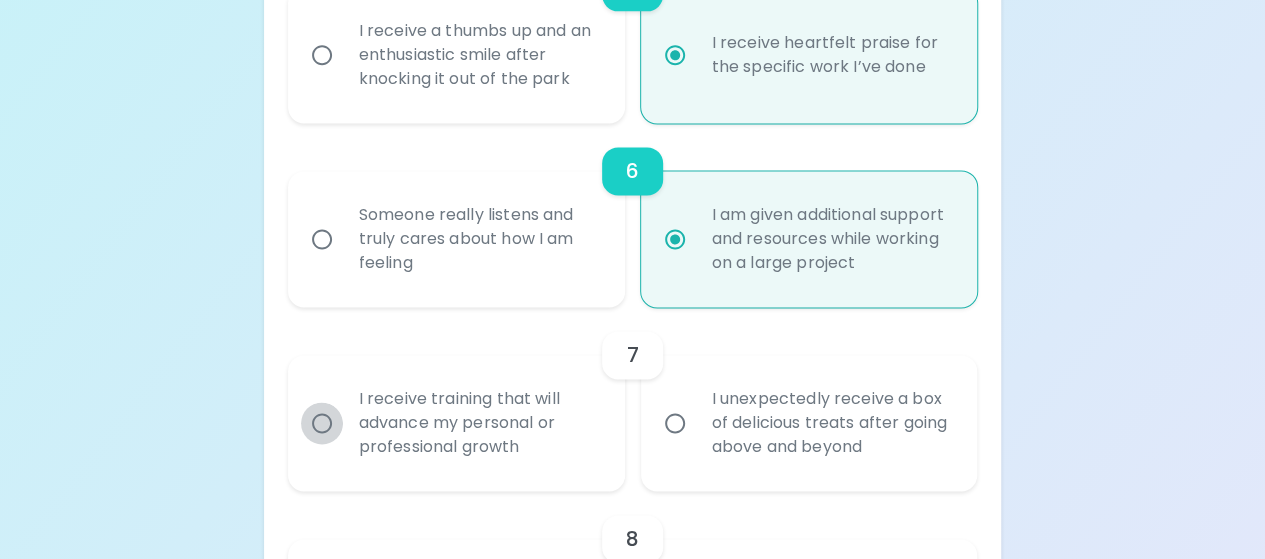 click on "I receive training that will advance my personal or professional growth" at bounding box center (322, 423) 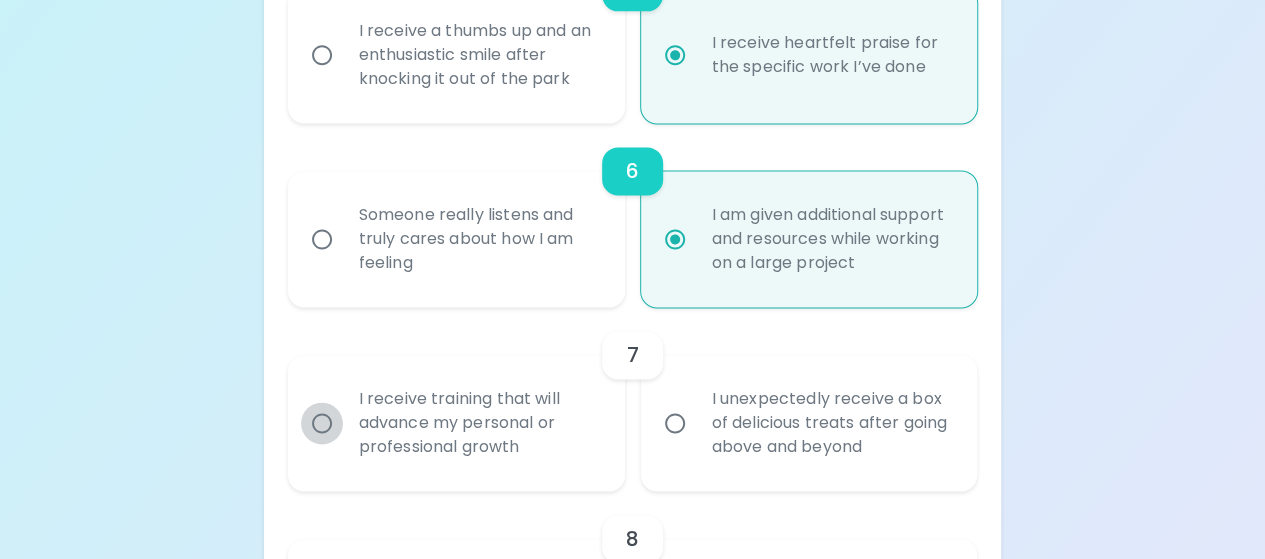 radio on "false" 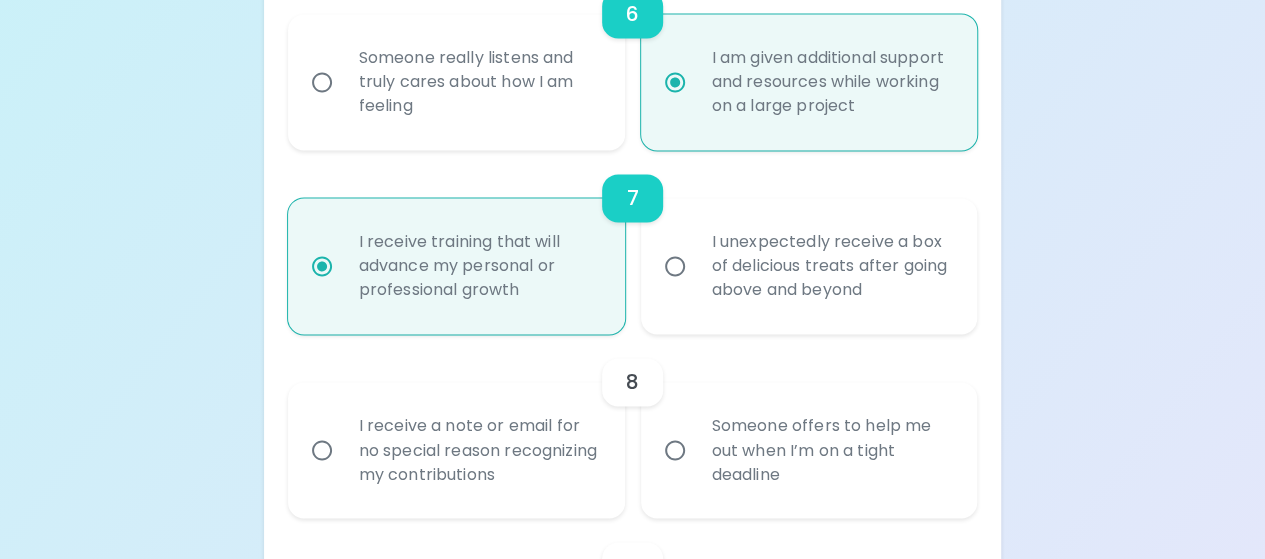 scroll, scrollTop: 1460, scrollLeft: 0, axis: vertical 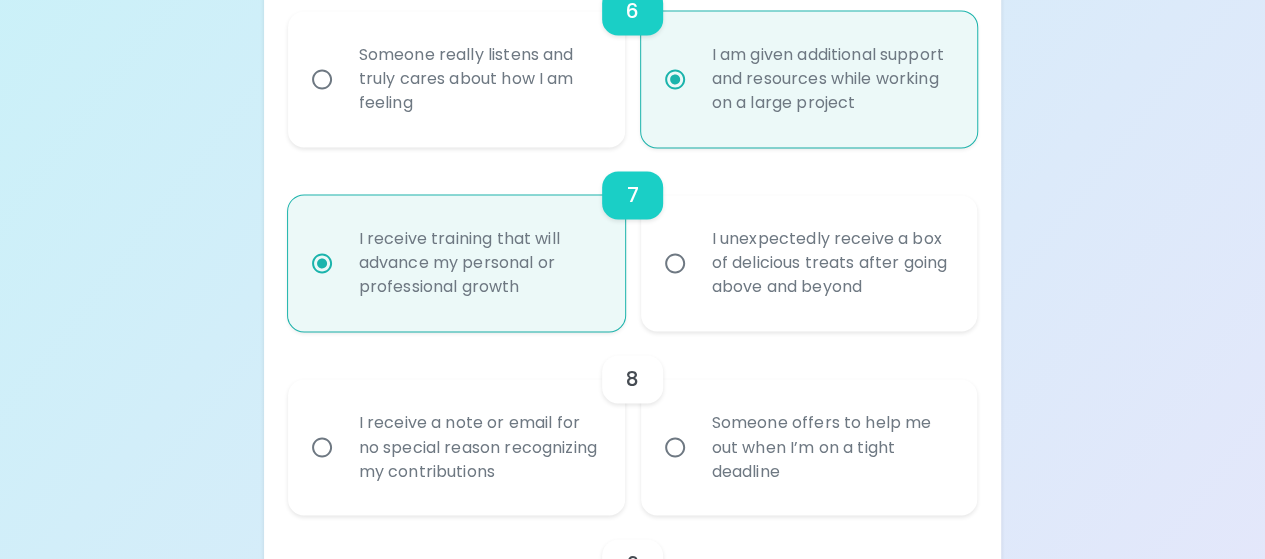 radio on "true" 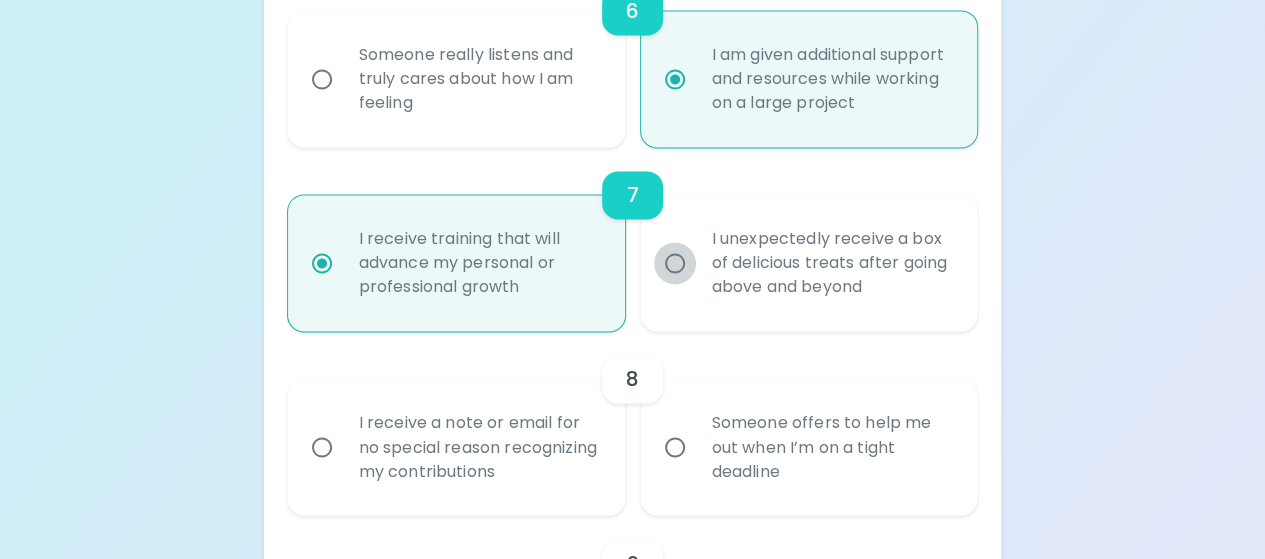 click on "I unexpectedly receive a box of delicious treats after going above and beyond" at bounding box center [675, 263] 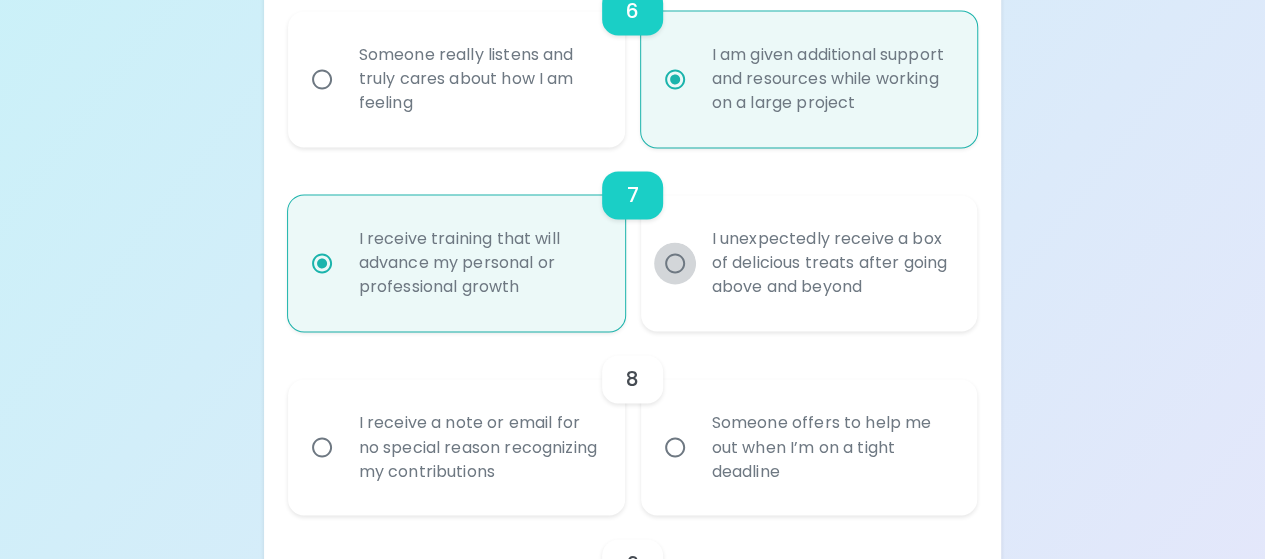 radio on "false" 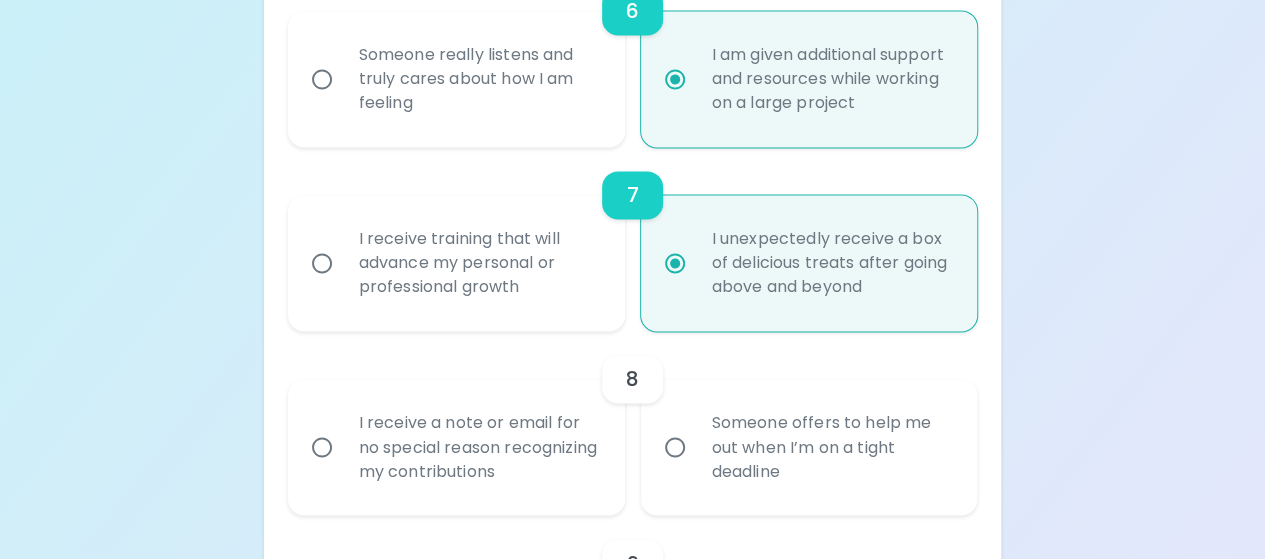 radio on "true" 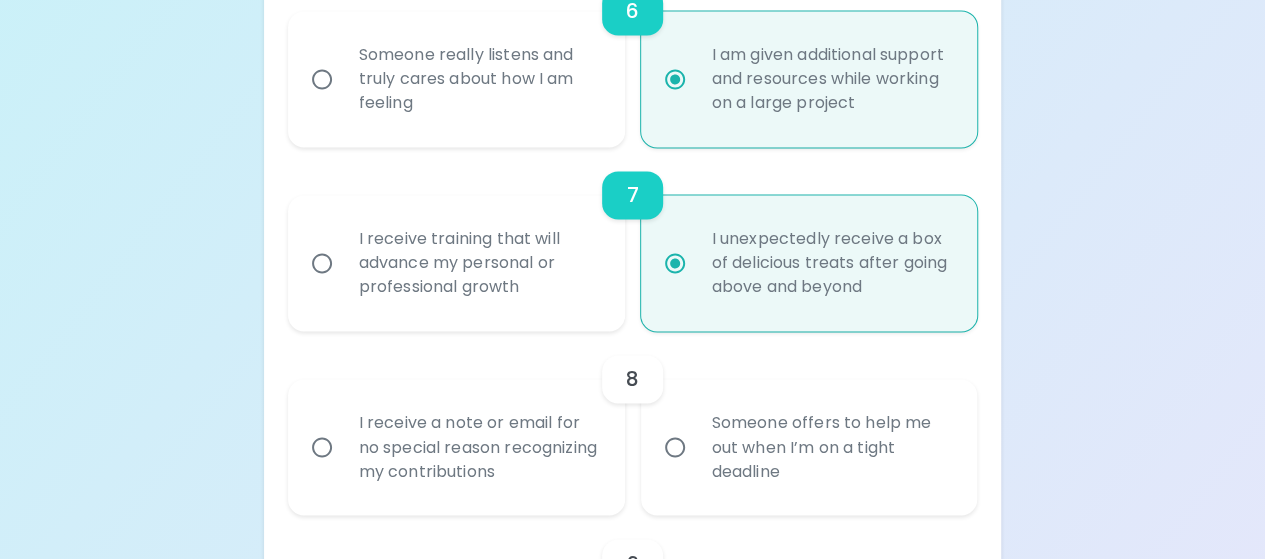 radio on "false" 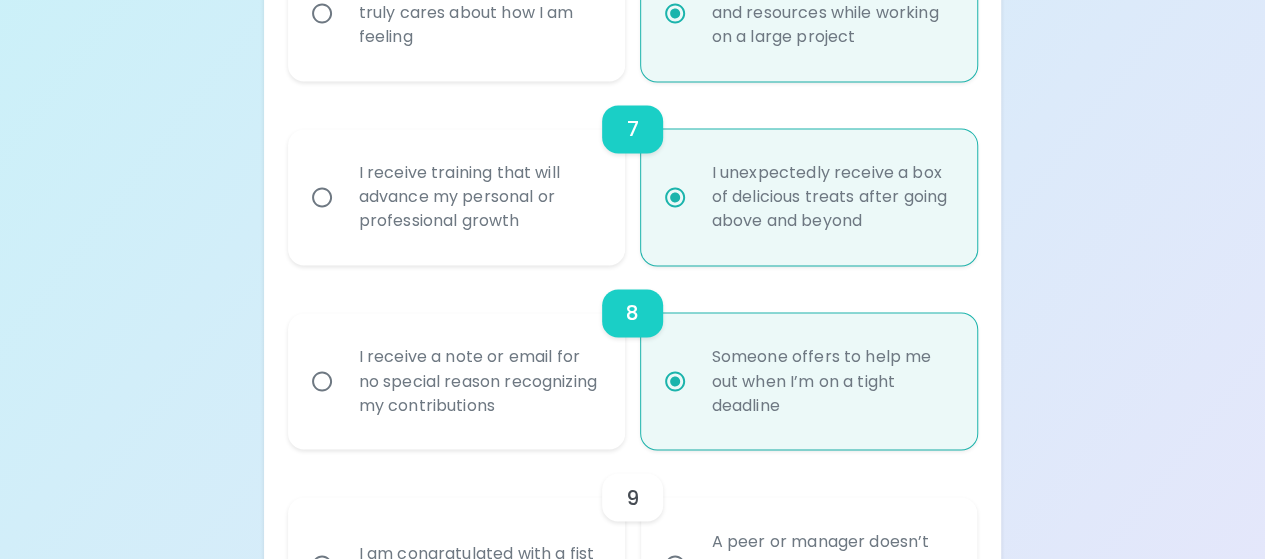 scroll, scrollTop: 1620, scrollLeft: 0, axis: vertical 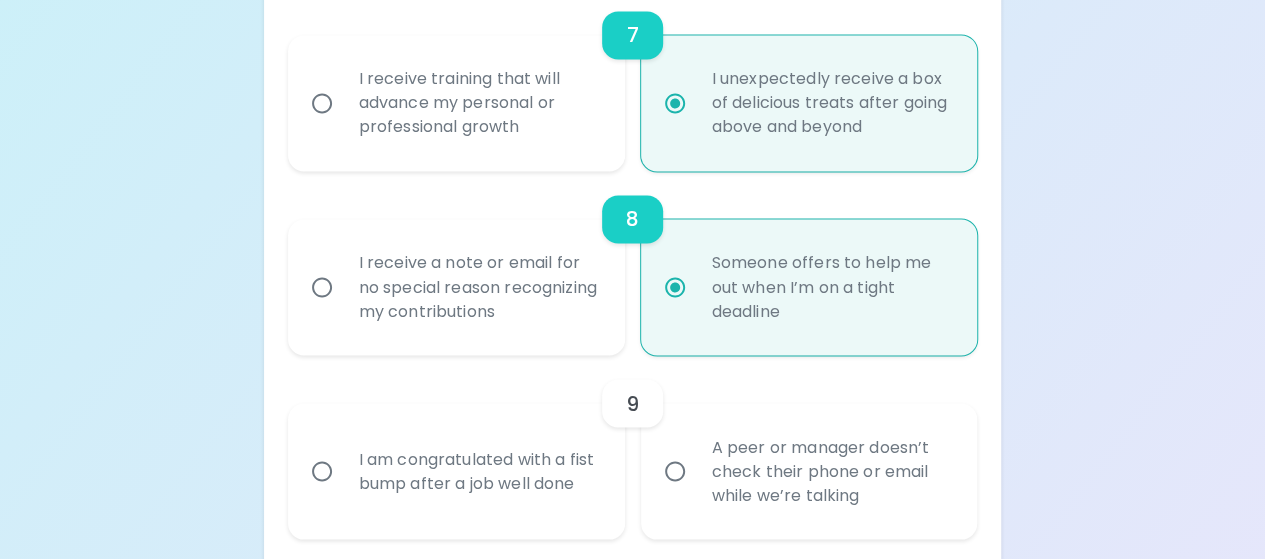 radio on "true" 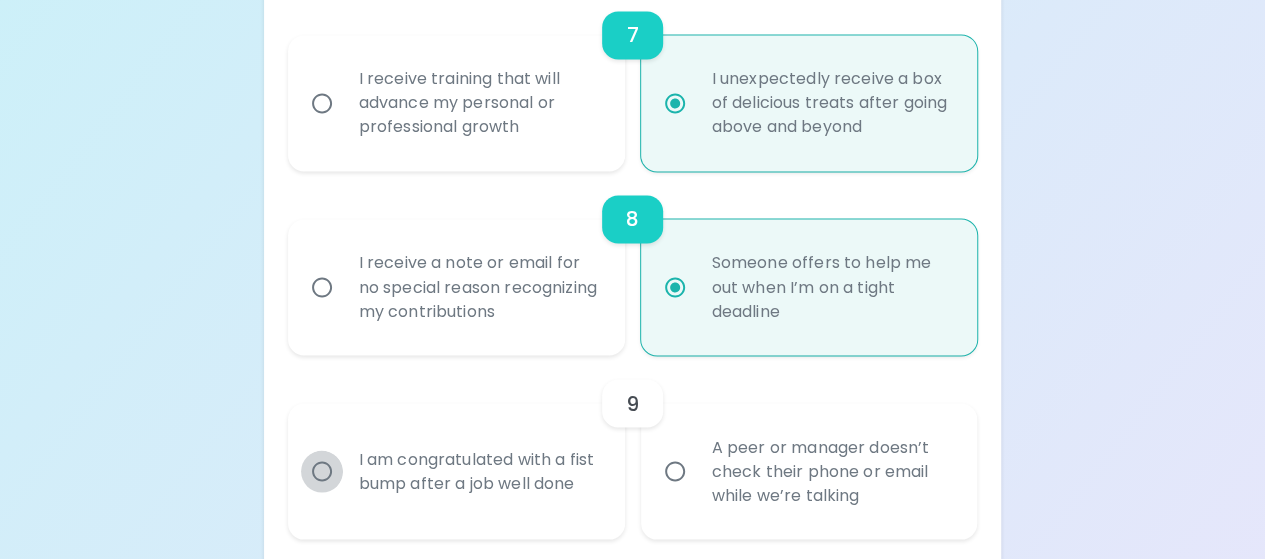 click on "I am congratulated with a fist bump after a job well done" at bounding box center [322, 471] 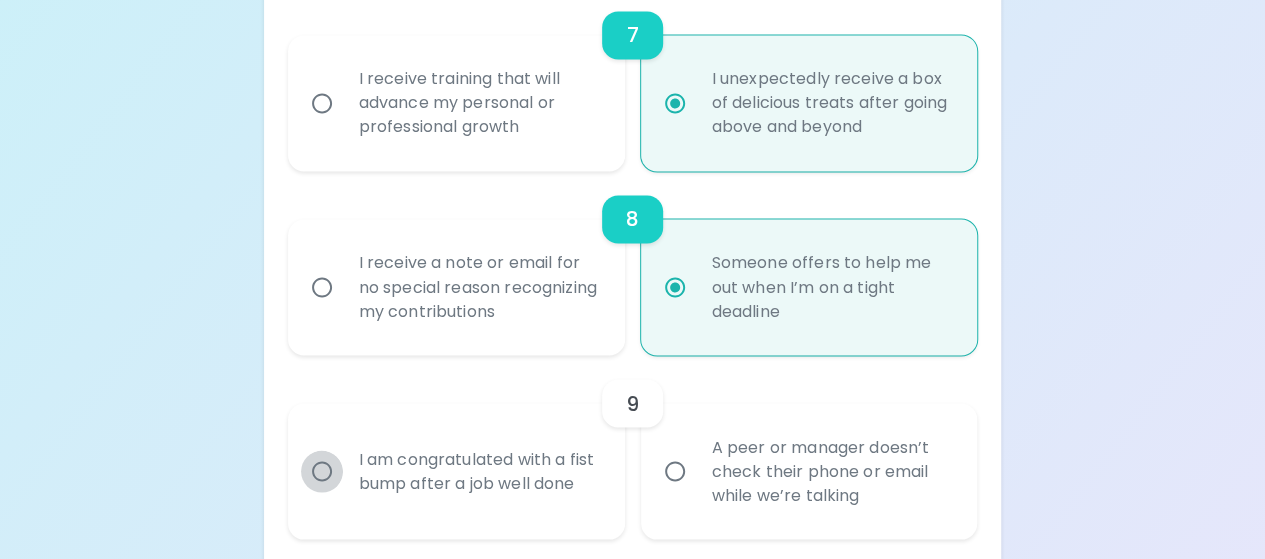 radio on "false" 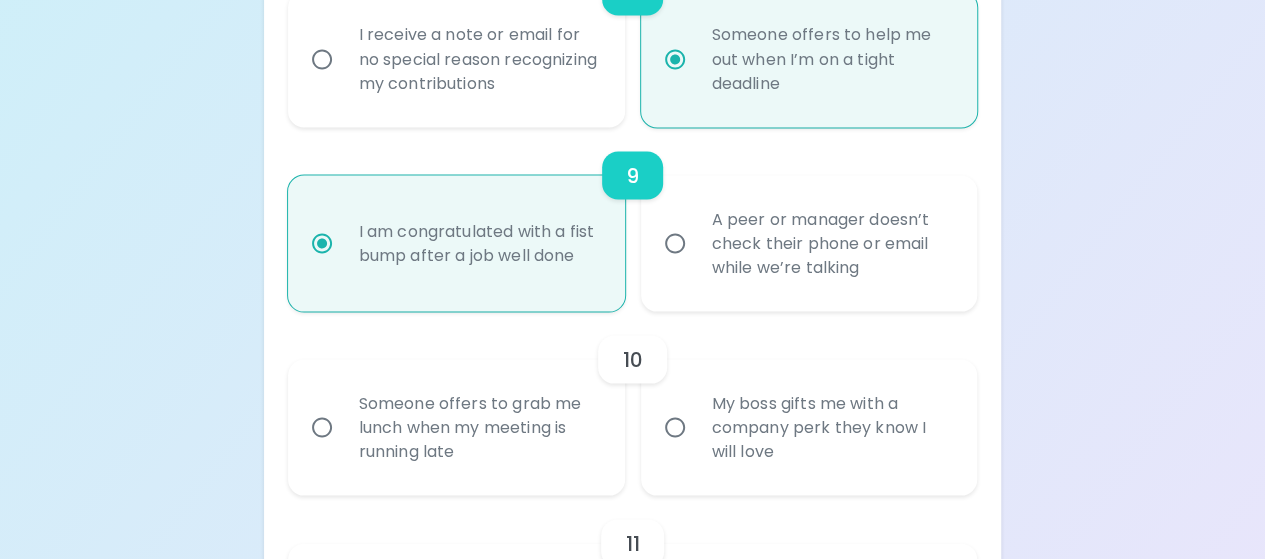 scroll, scrollTop: 1880, scrollLeft: 0, axis: vertical 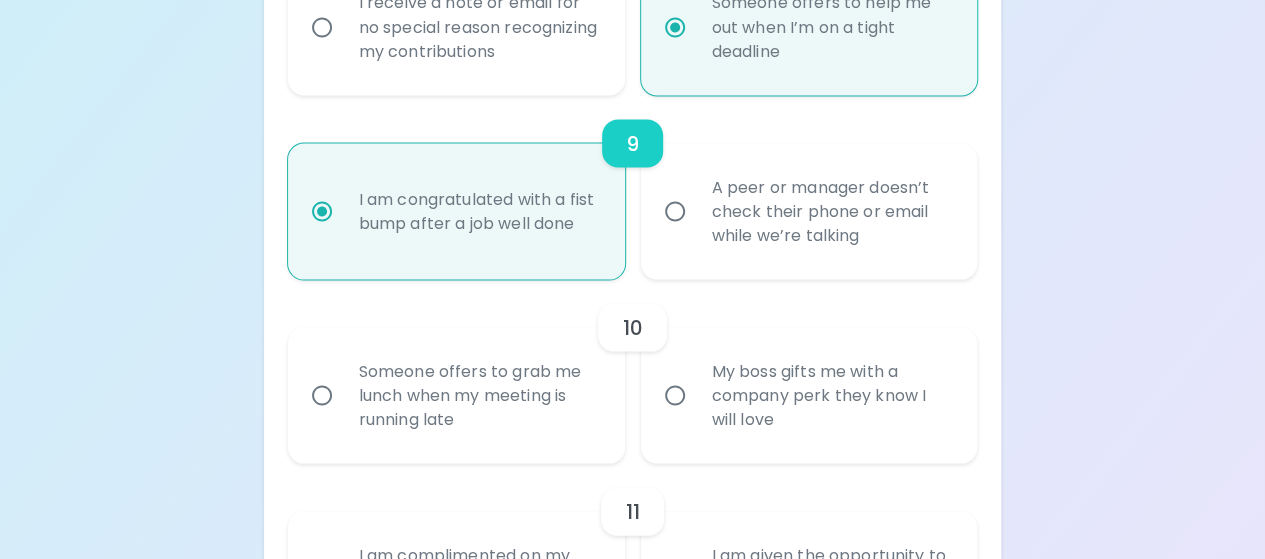 radio on "true" 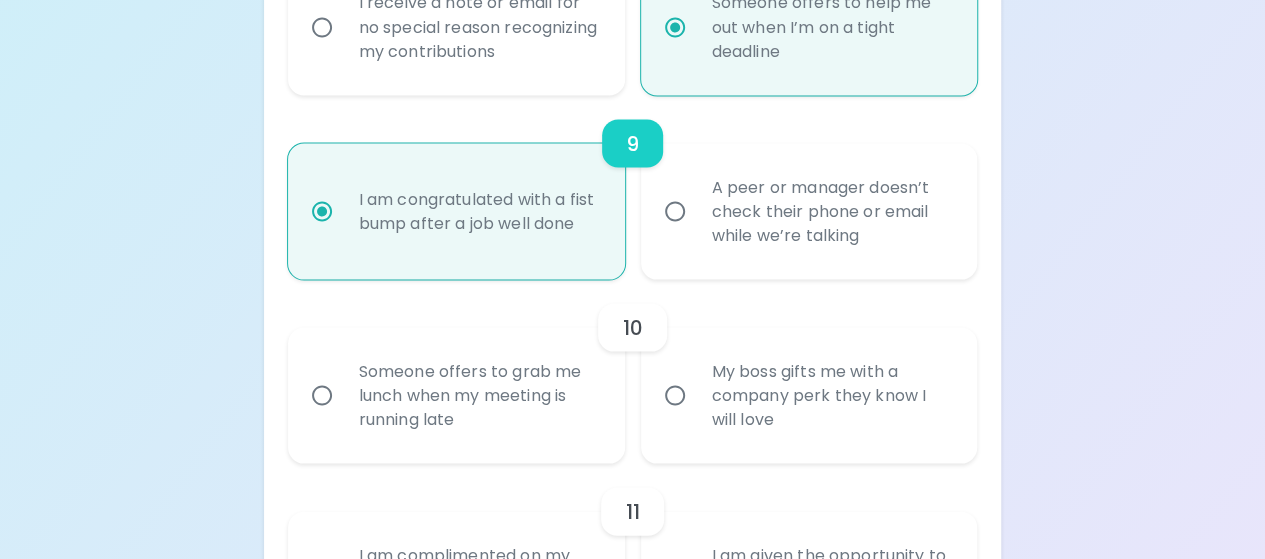radio on "false" 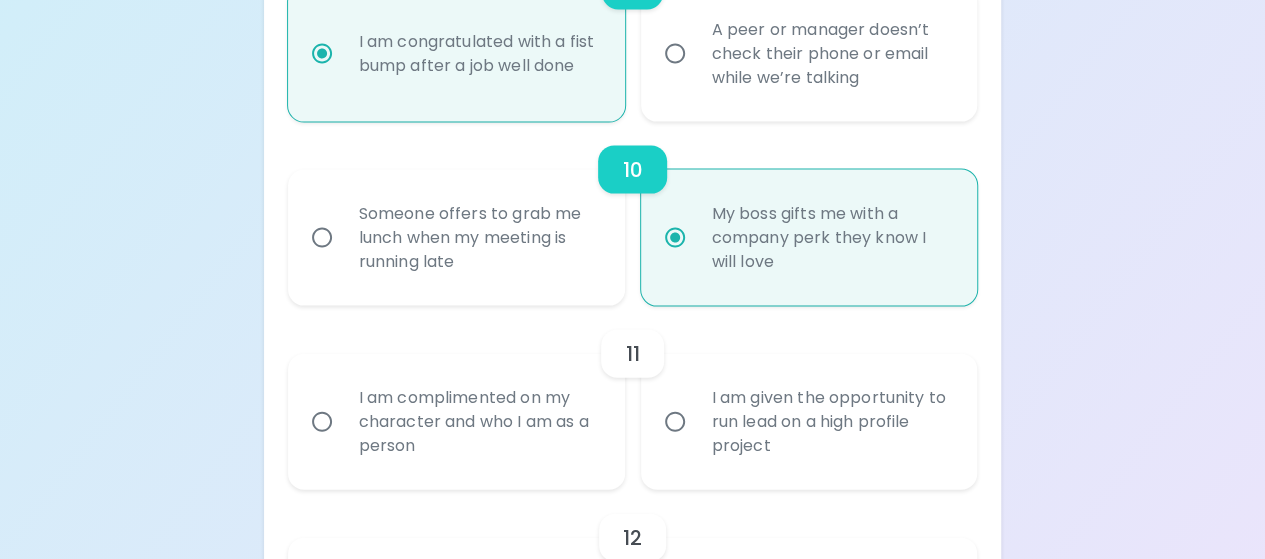 scroll, scrollTop: 2040, scrollLeft: 0, axis: vertical 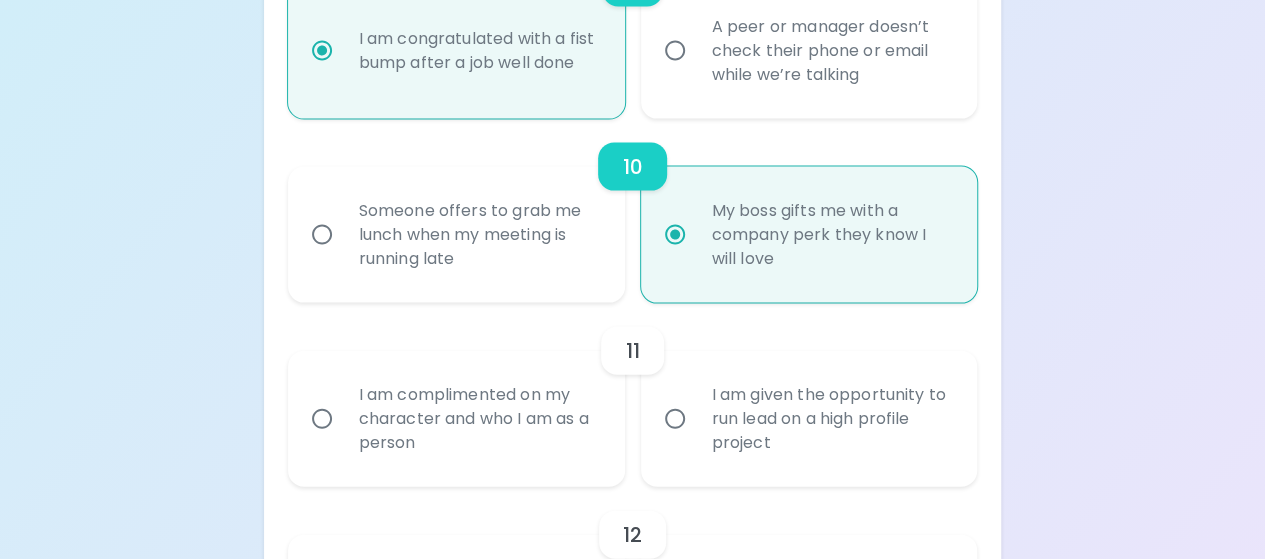 radio on "true" 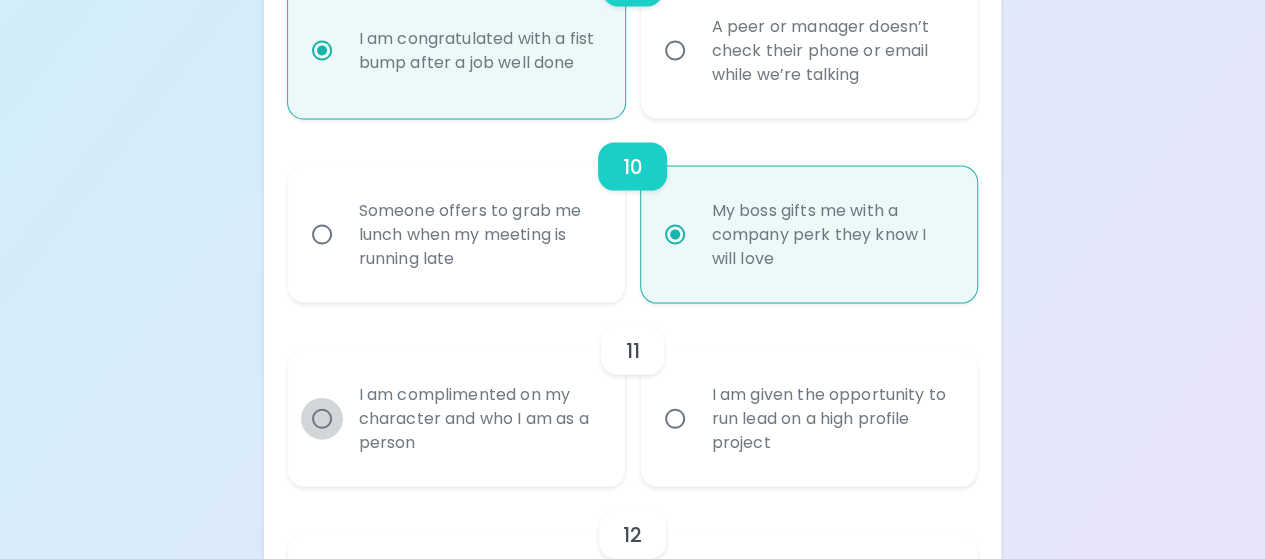 click on "I am complimented on my character and who I am as a person" at bounding box center [322, 419] 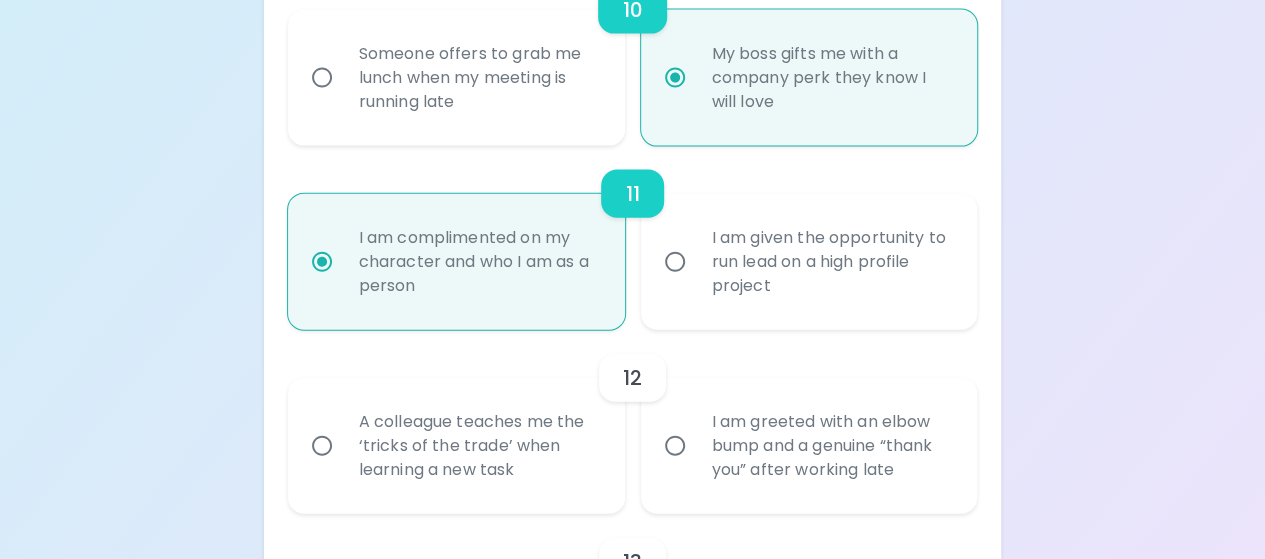scroll, scrollTop: 2200, scrollLeft: 0, axis: vertical 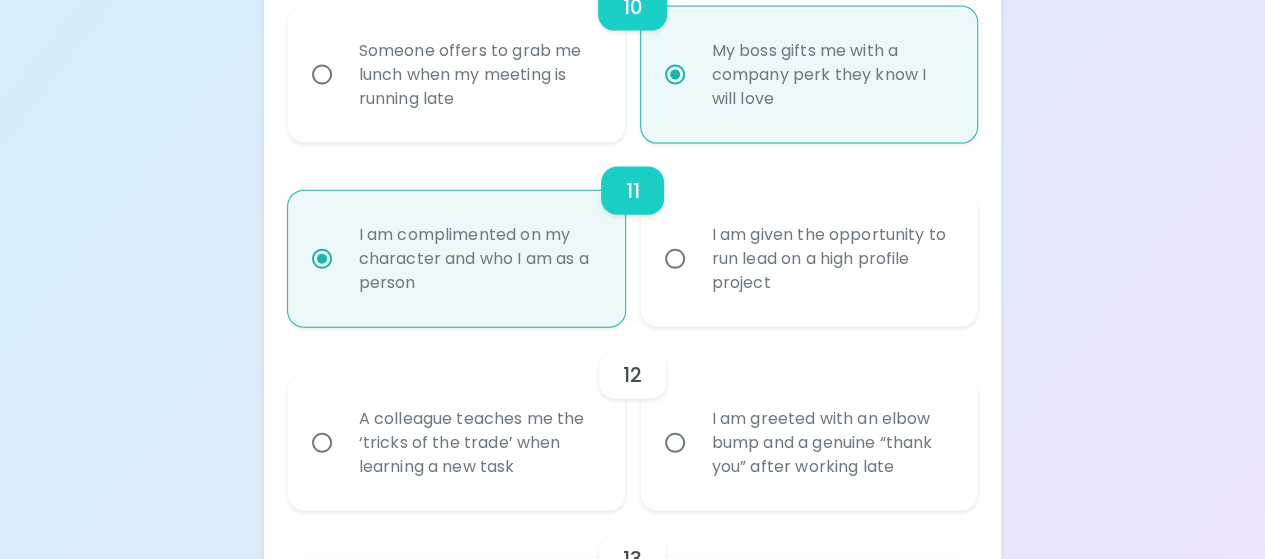 radio on "true" 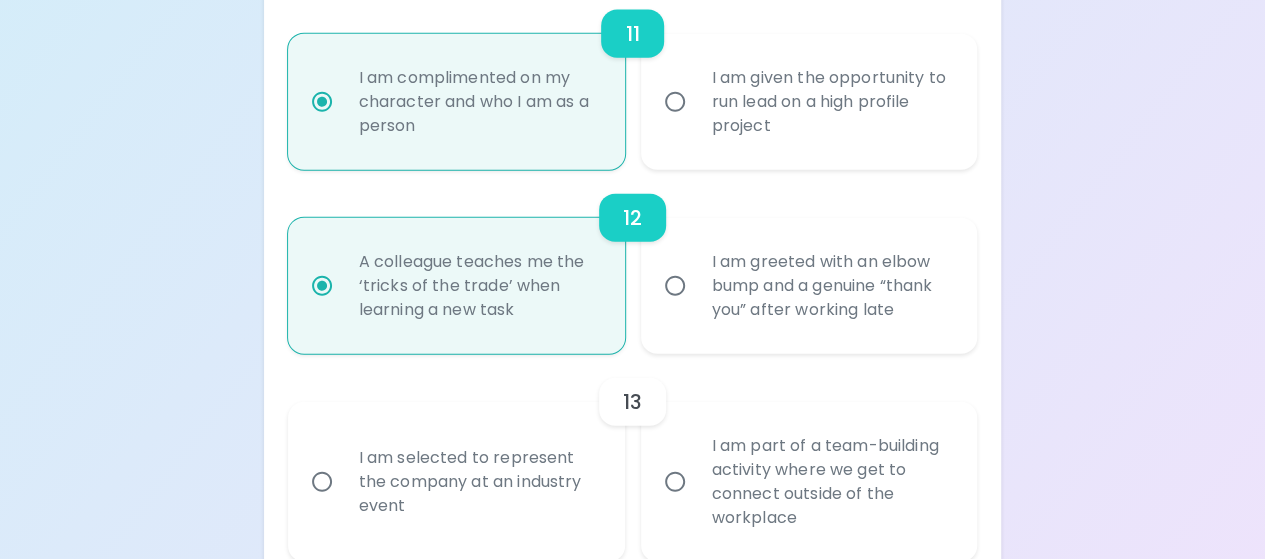 scroll, scrollTop: 2360, scrollLeft: 0, axis: vertical 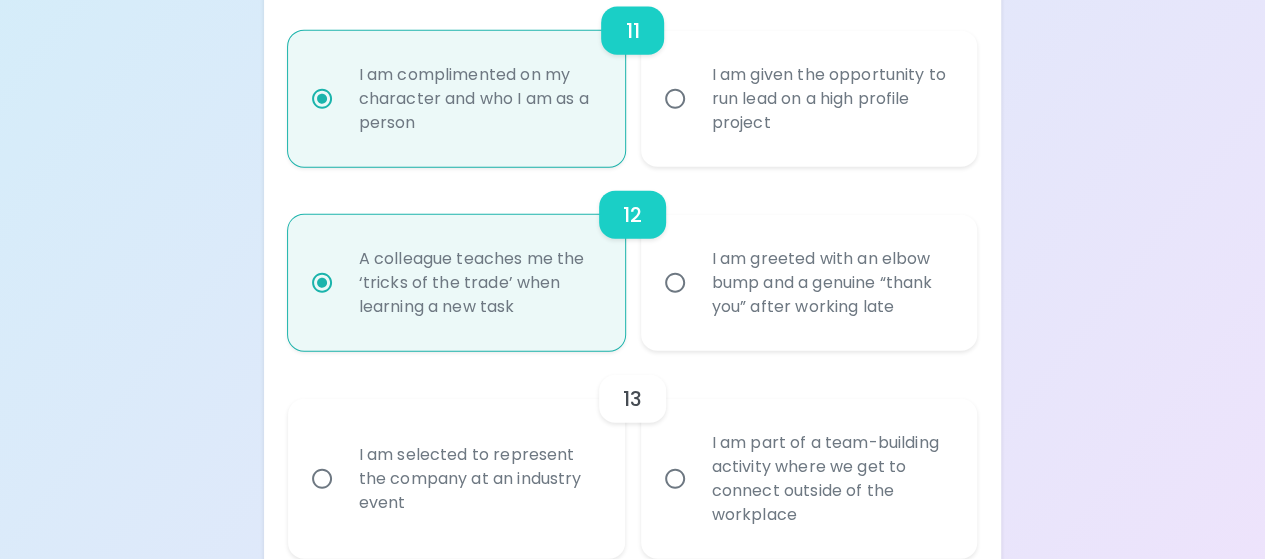 radio on "true" 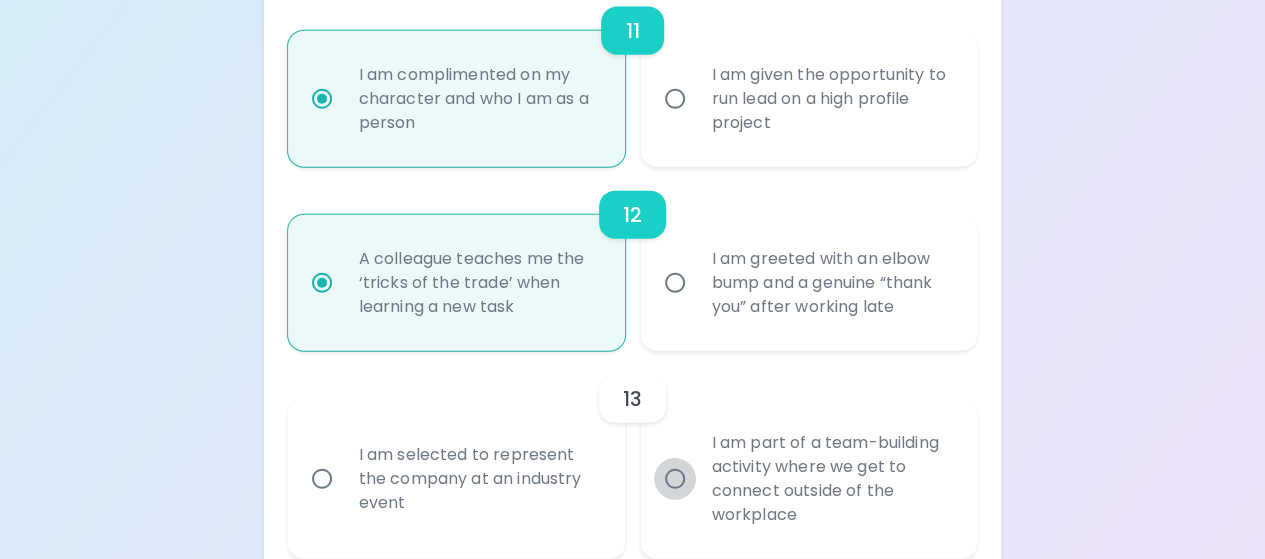 click on "I am part of a team-building activity where we get to connect outside of the workplace" at bounding box center (675, 479) 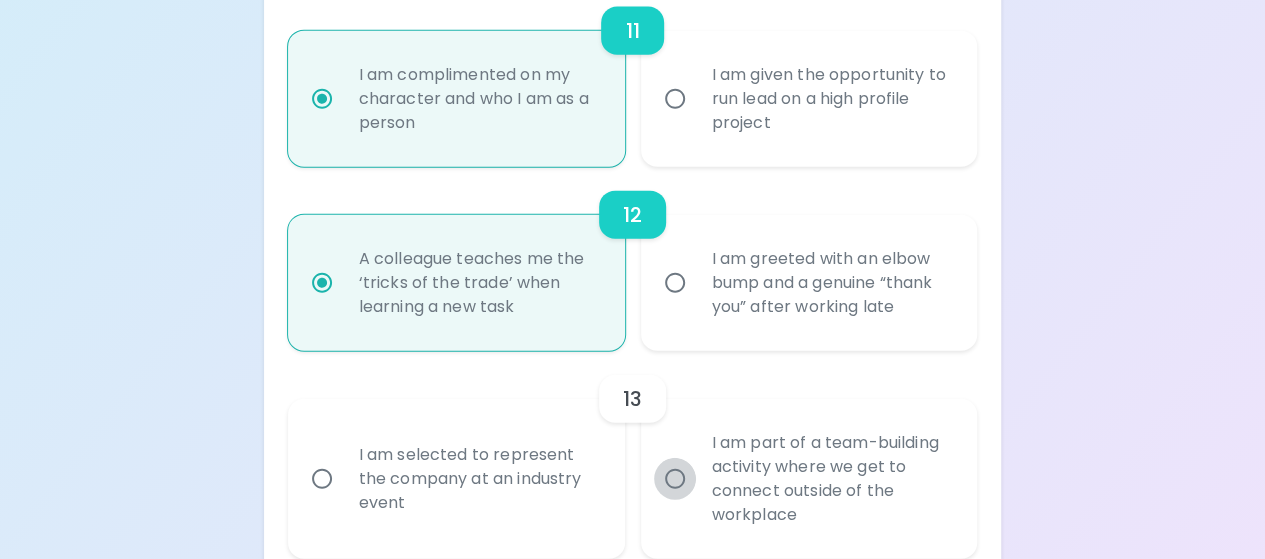 radio on "false" 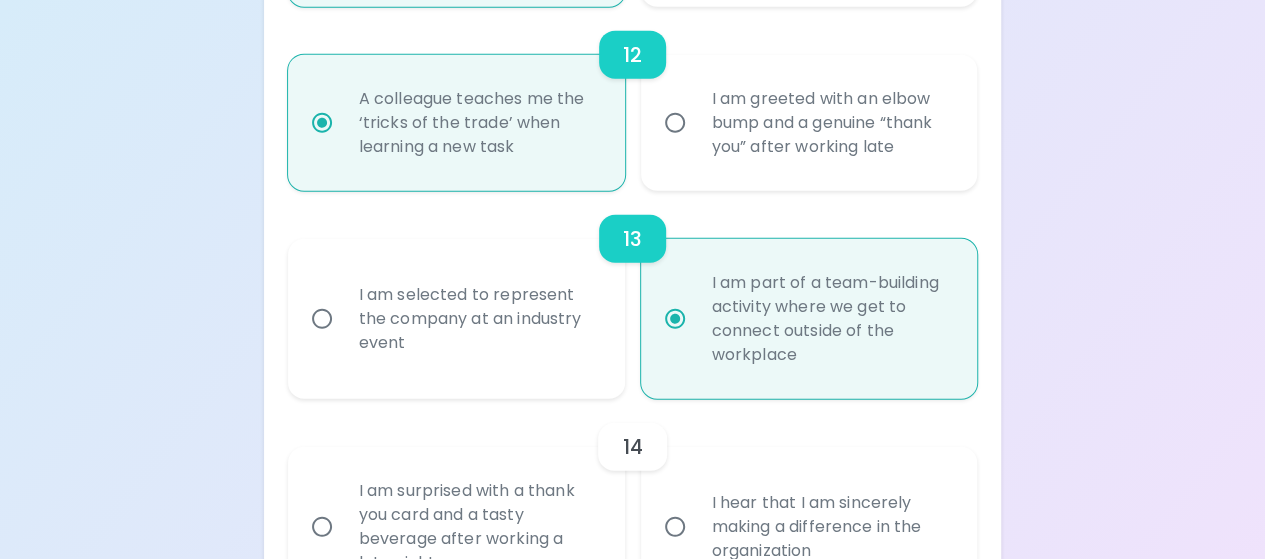 scroll, scrollTop: 2620, scrollLeft: 0, axis: vertical 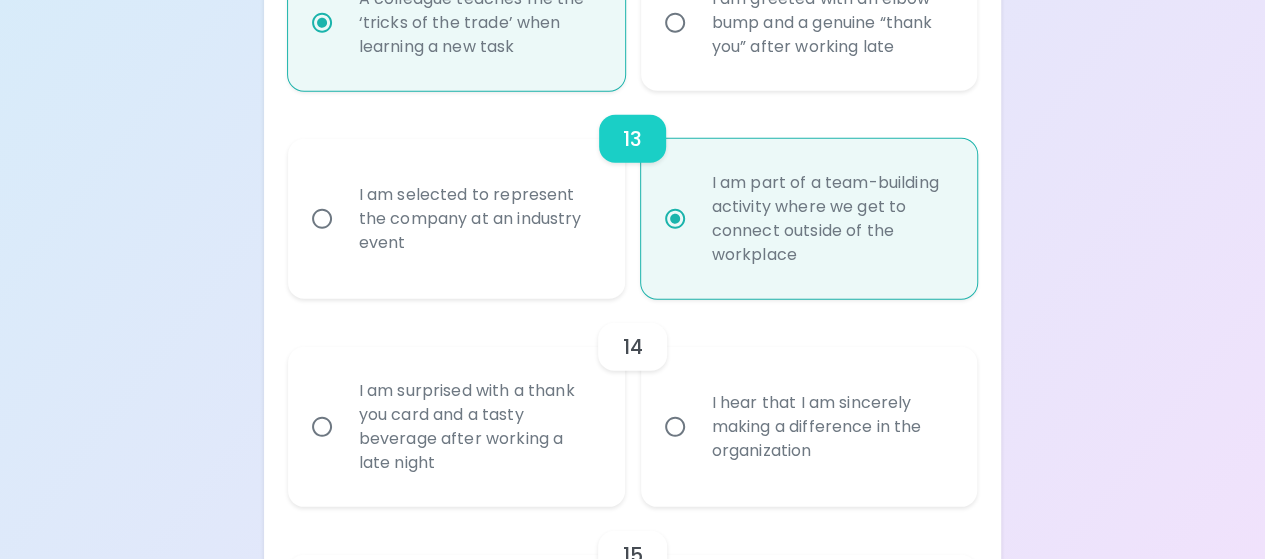 radio on "true" 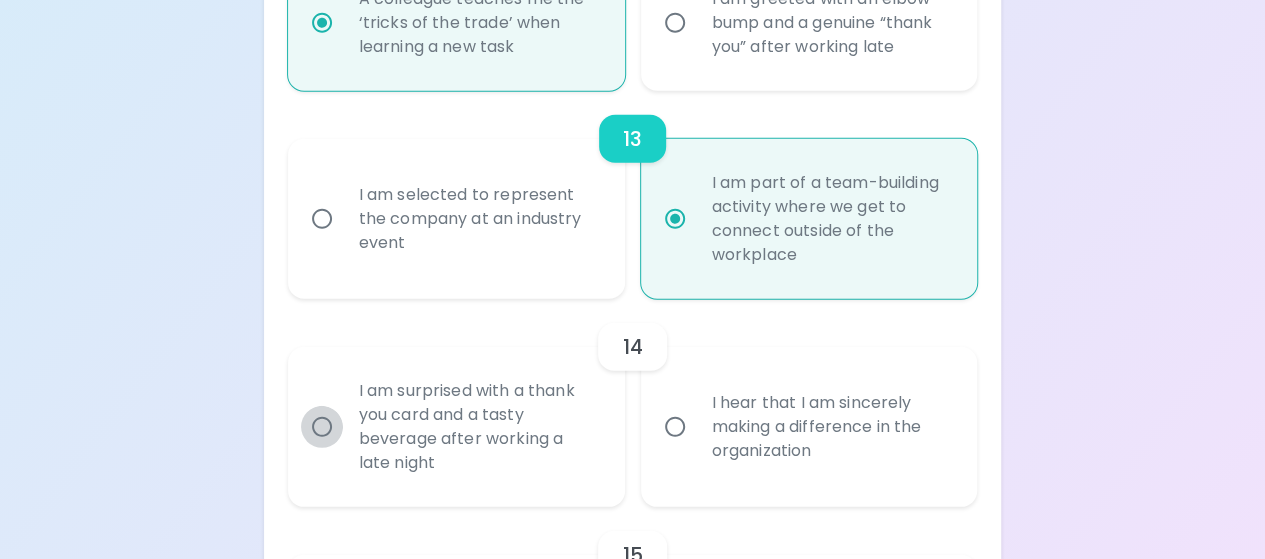 click on "I am surprised with a thank you card and a tasty beverage after working a late night" at bounding box center [322, 427] 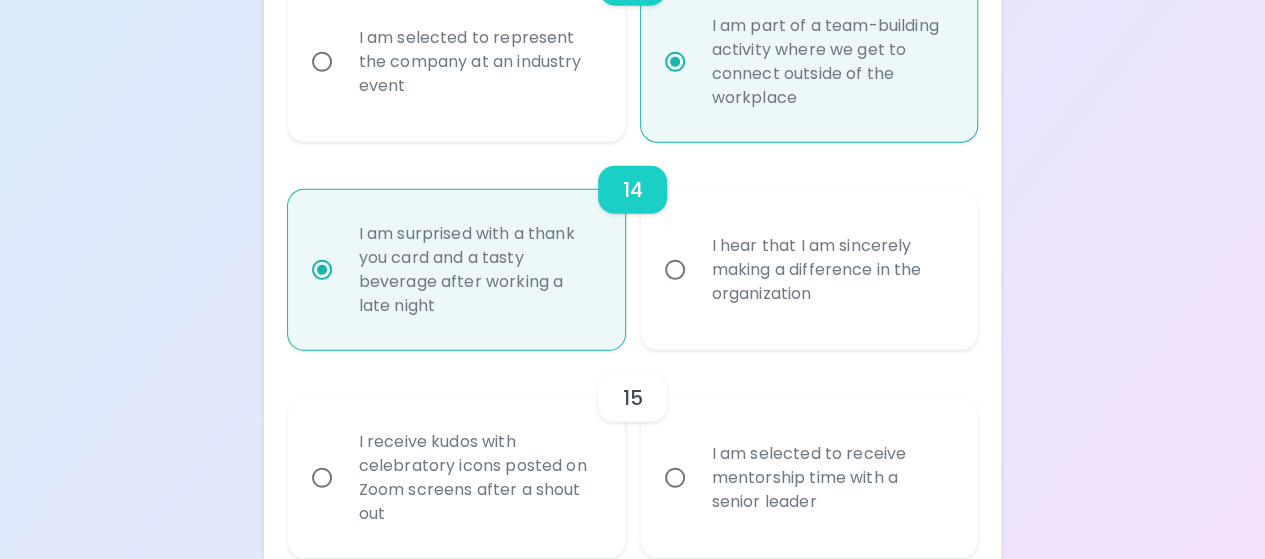 scroll, scrollTop: 2780, scrollLeft: 0, axis: vertical 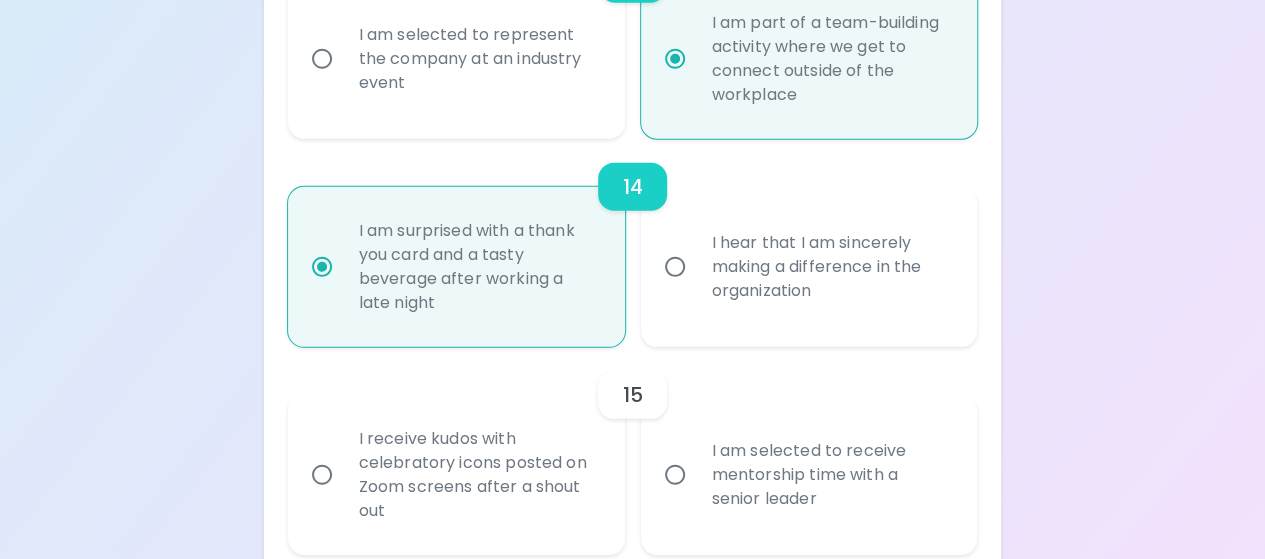 radio on "true" 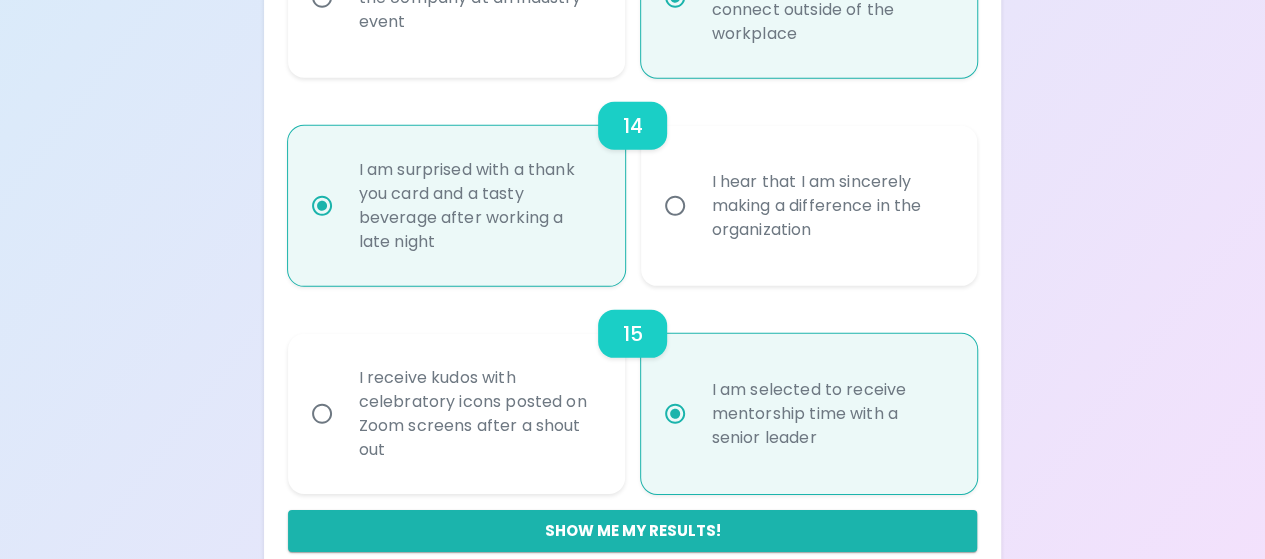 scroll, scrollTop: 2873, scrollLeft: 0, axis: vertical 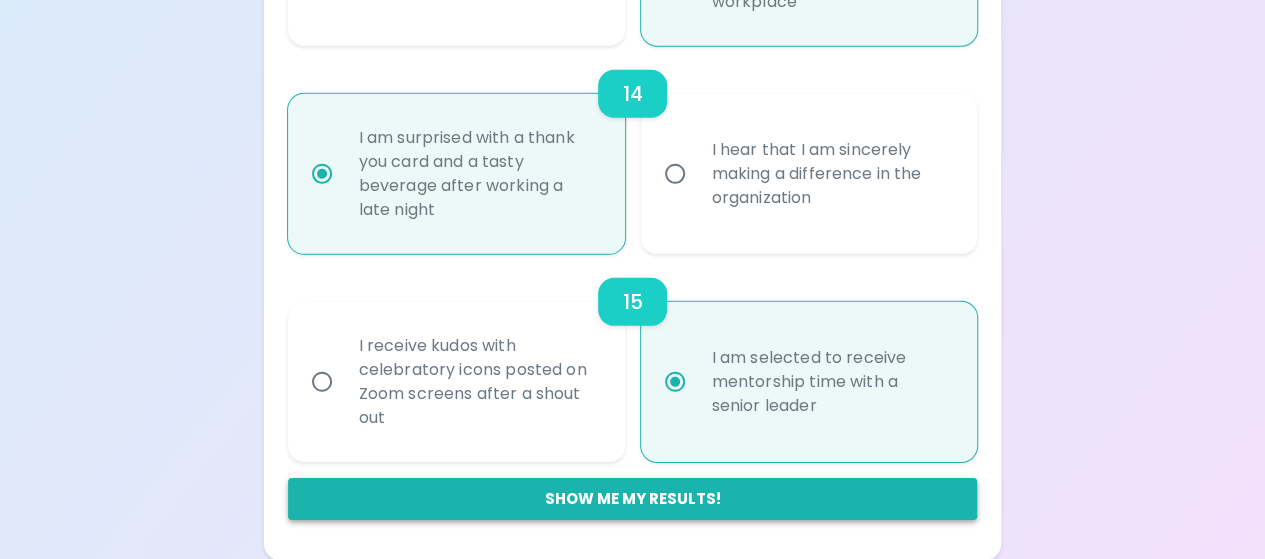 radio on "true" 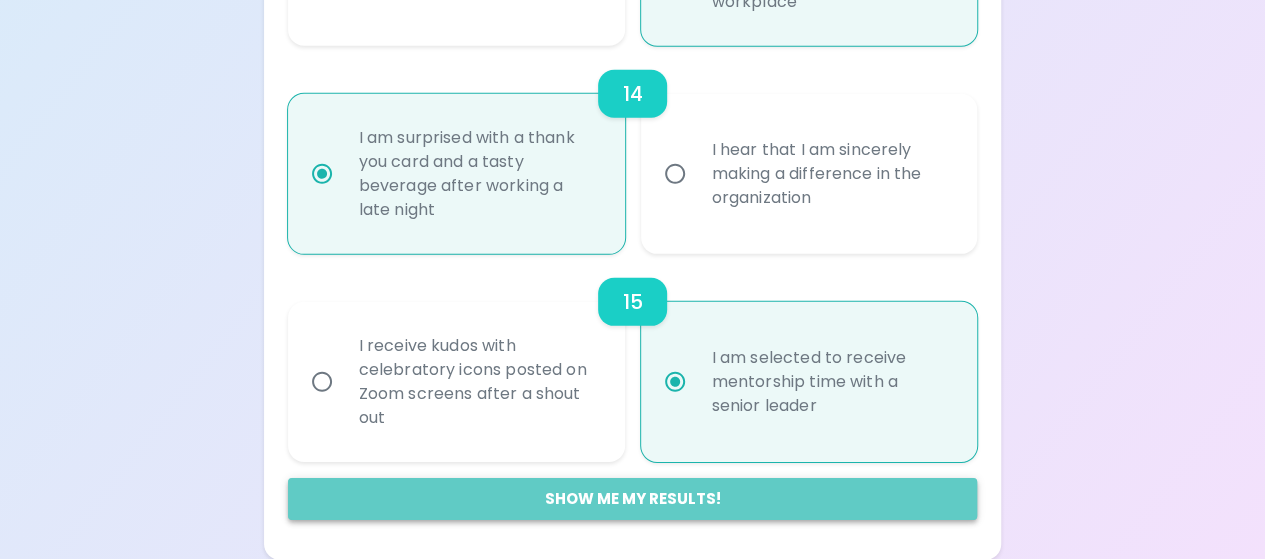 click on "Show me my results!" at bounding box center (633, 499) 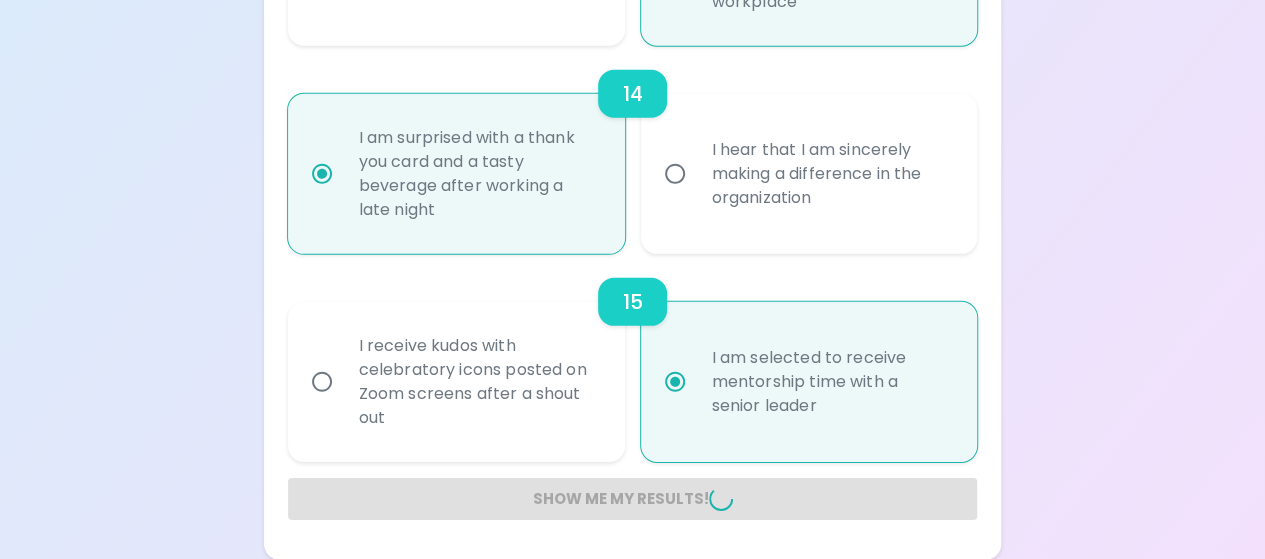 radio on "false" 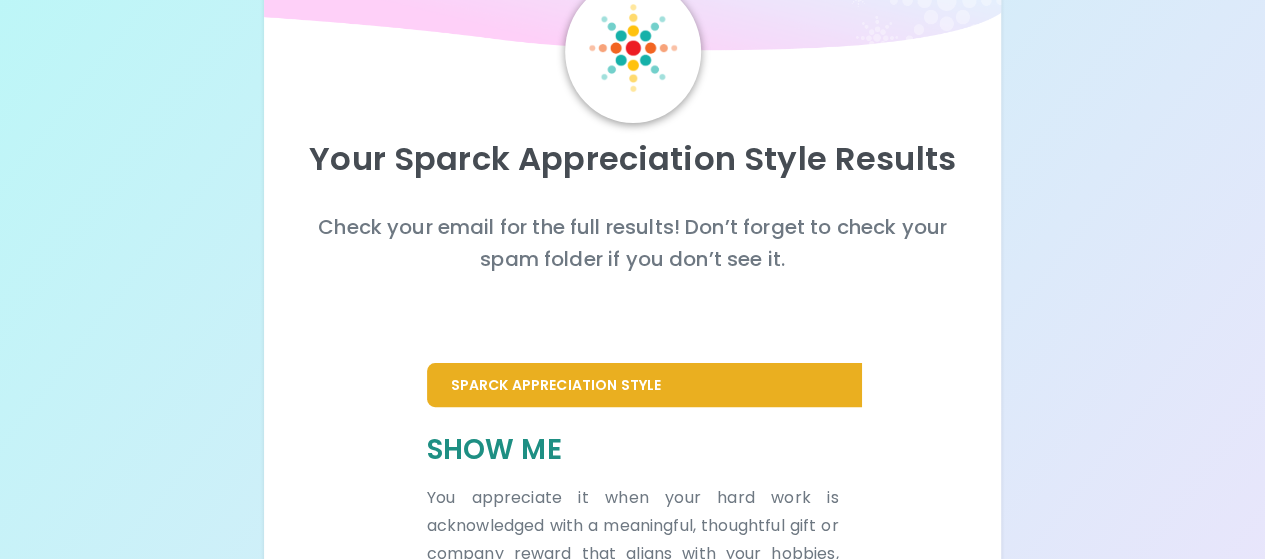 scroll, scrollTop: 0, scrollLeft: 0, axis: both 